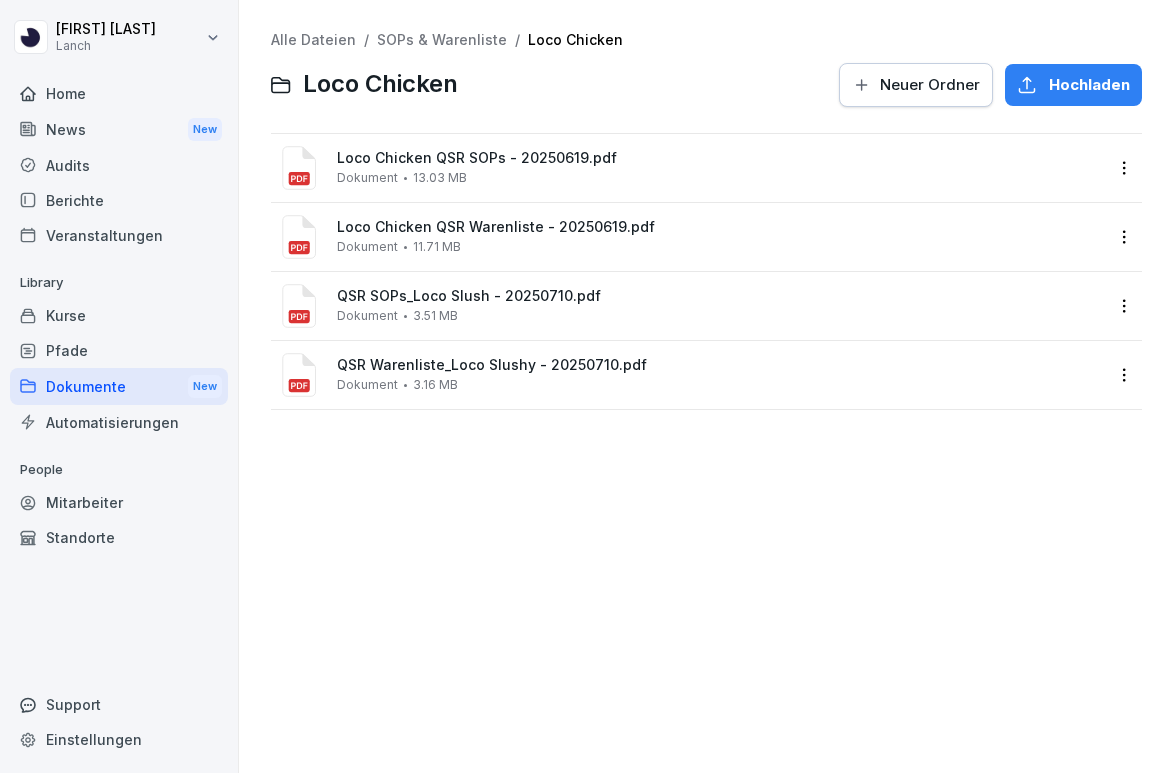 scroll, scrollTop: 0, scrollLeft: 0, axis: both 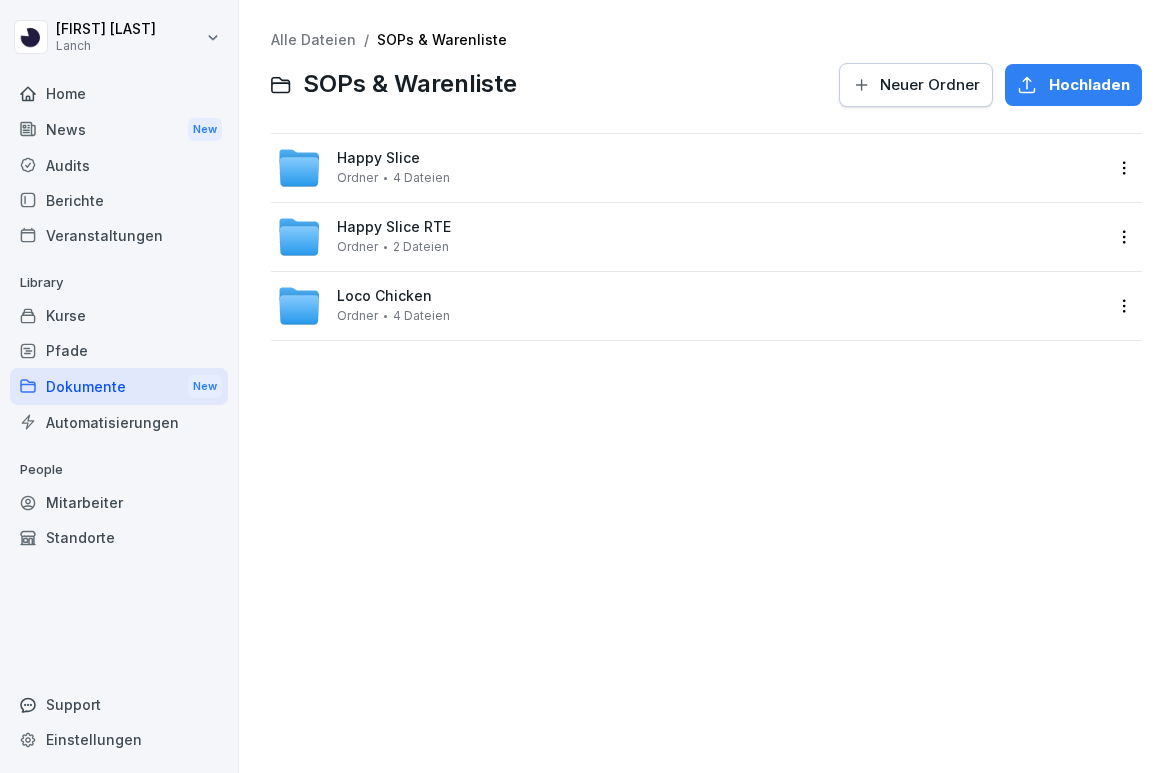 click on "SOPs & Warenliste" at bounding box center (442, 39) 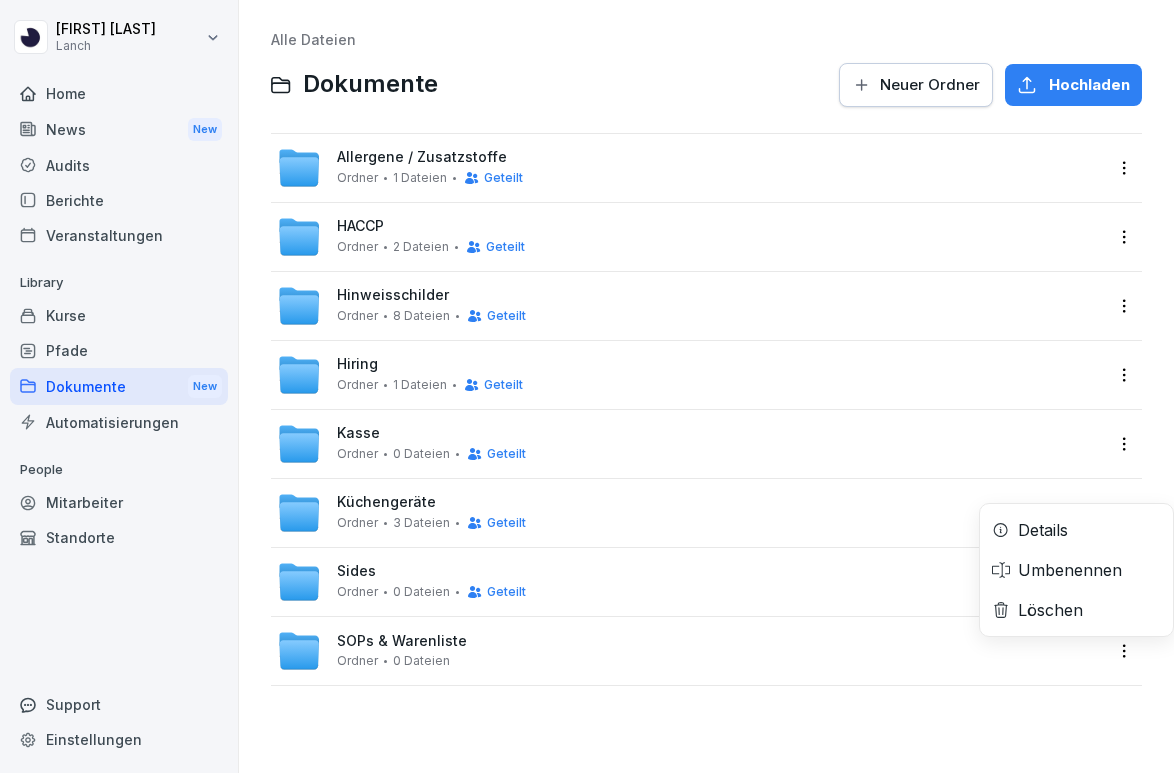 click on "[FIRST]   [LAST] Lanch Home News New Audits Berichte Veranstaltungen Library Kurse Pfade Dokumente New Automatisierungen People Mitarbeiter Standorte Support Einstellungen Alle Dateien Dokumente Neuer Ordner Hochladen Allergene / Zusatzstoffe Ordner 1 Dateien Geteilt HACCP Ordner 2 Dateien Geteilt Hinweisschilder Ordner 8 Dateien Geteilt Hiring Ordner 1 Dateien Geteilt Kasse Ordner 0 Dateien Geteilt Küchengeräte Ordner 3 Dateien Geteilt Sides Ordner 0 Dateien Geteilt SOPs & Warenliste Ordner 0 Dateien Details Umbenennen Löschen" at bounding box center [587, 386] 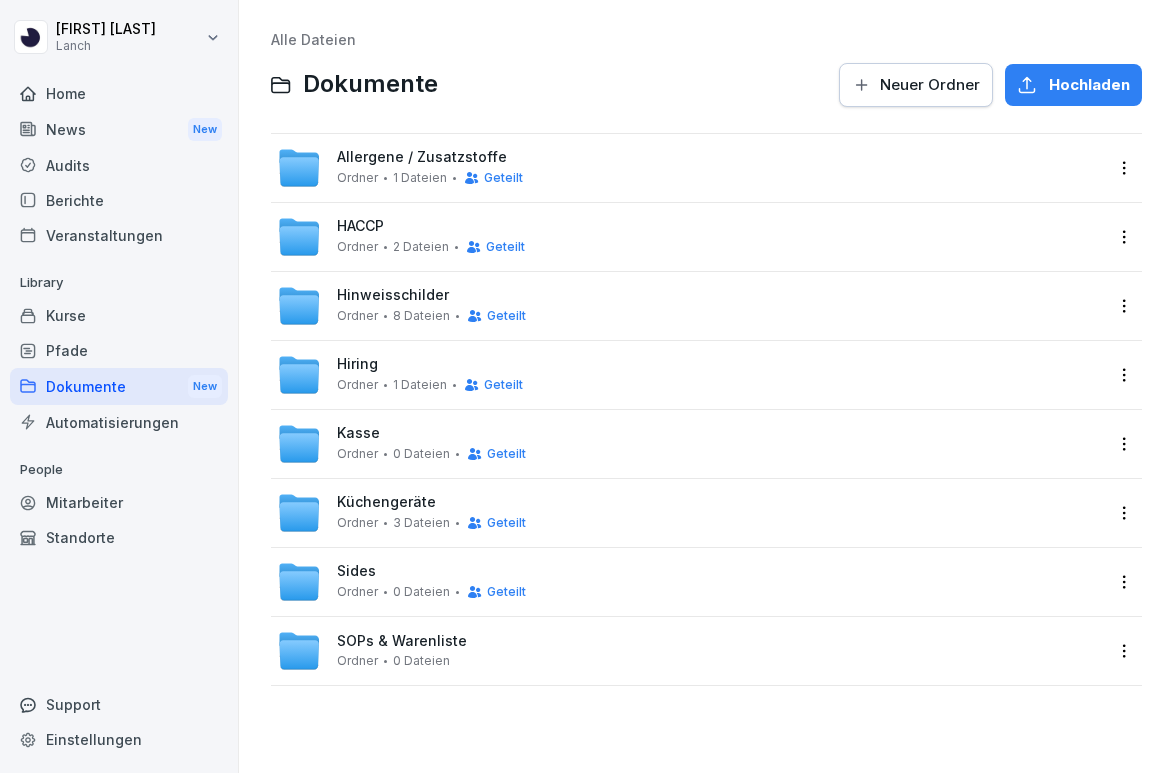 click on "SOPs & Warenliste Ordner 0 Dateien" at bounding box center (690, 651) 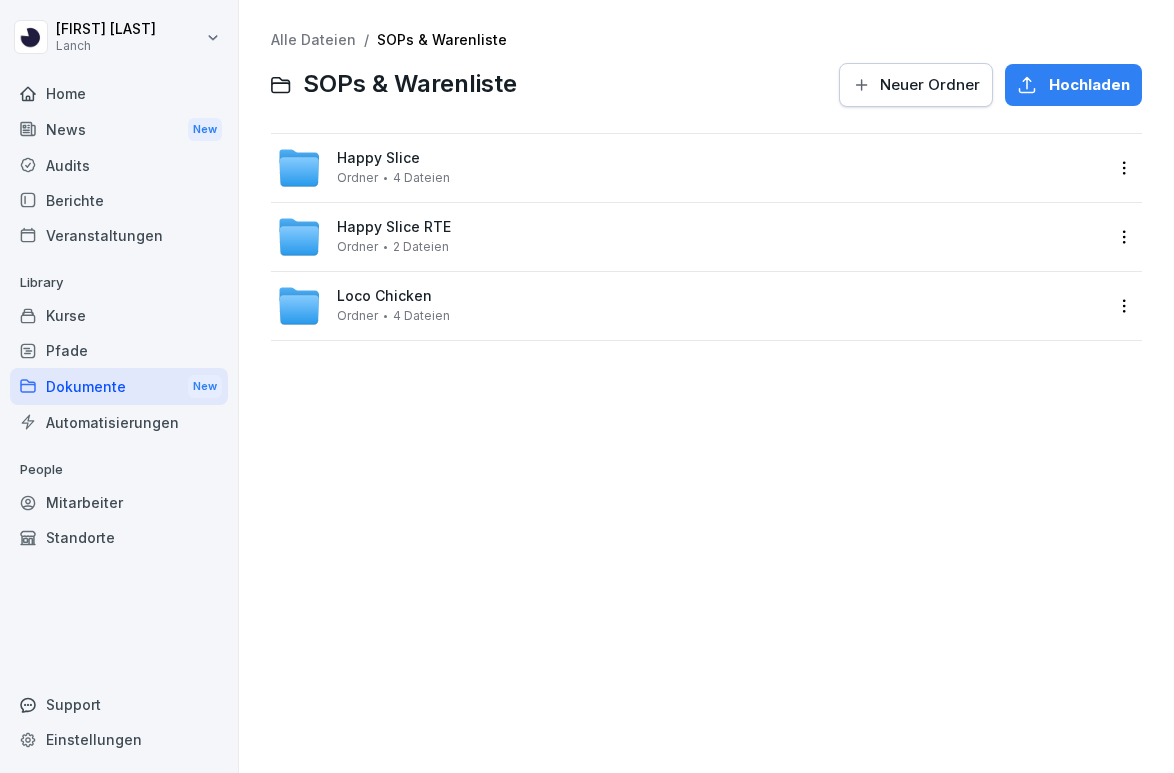 click on "[FIRST]   [LAST] Lanch Home News New Audits Berichte Veranstaltungen Library Kurse Pfade Dokumente New Automatisierungen People Mitarbeiter Standorte Support Einstellungen Alle Dateien / SOPs & Warenliste SOPs & Warenliste Neuer Ordner Hochladen Happy Slice Ordner 4 Dateien Happy Slice RTE Ordner 2 Dateien Loco Chicken Ordner 4 Dateien" at bounding box center [587, 386] 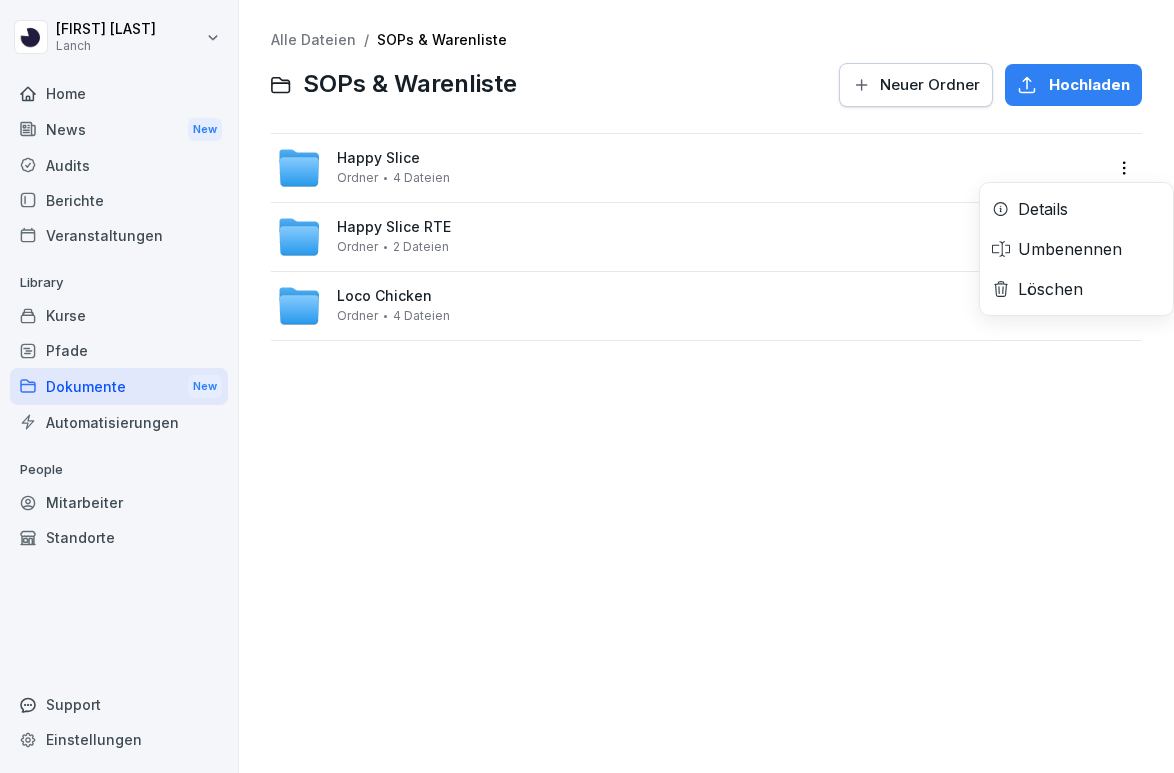 click on "Details" at bounding box center [1043, 209] 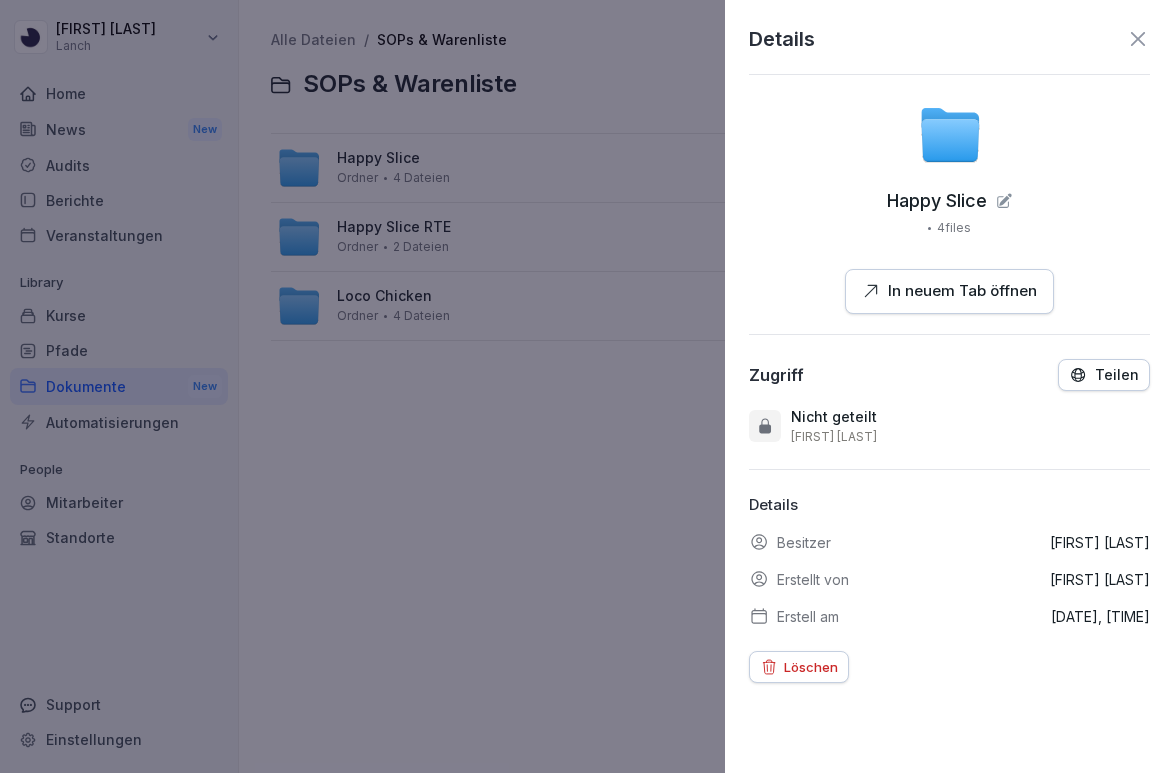 click at bounding box center (587, 386) 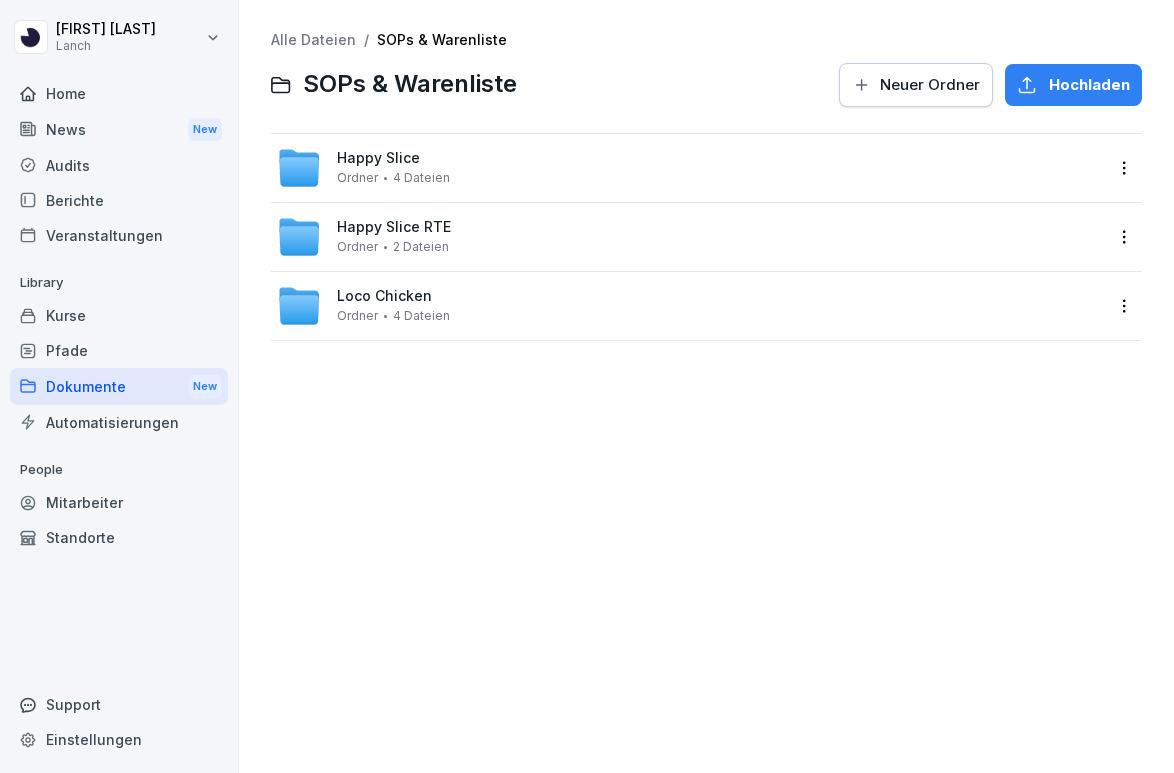 click on "Alle Dateien" at bounding box center [313, 39] 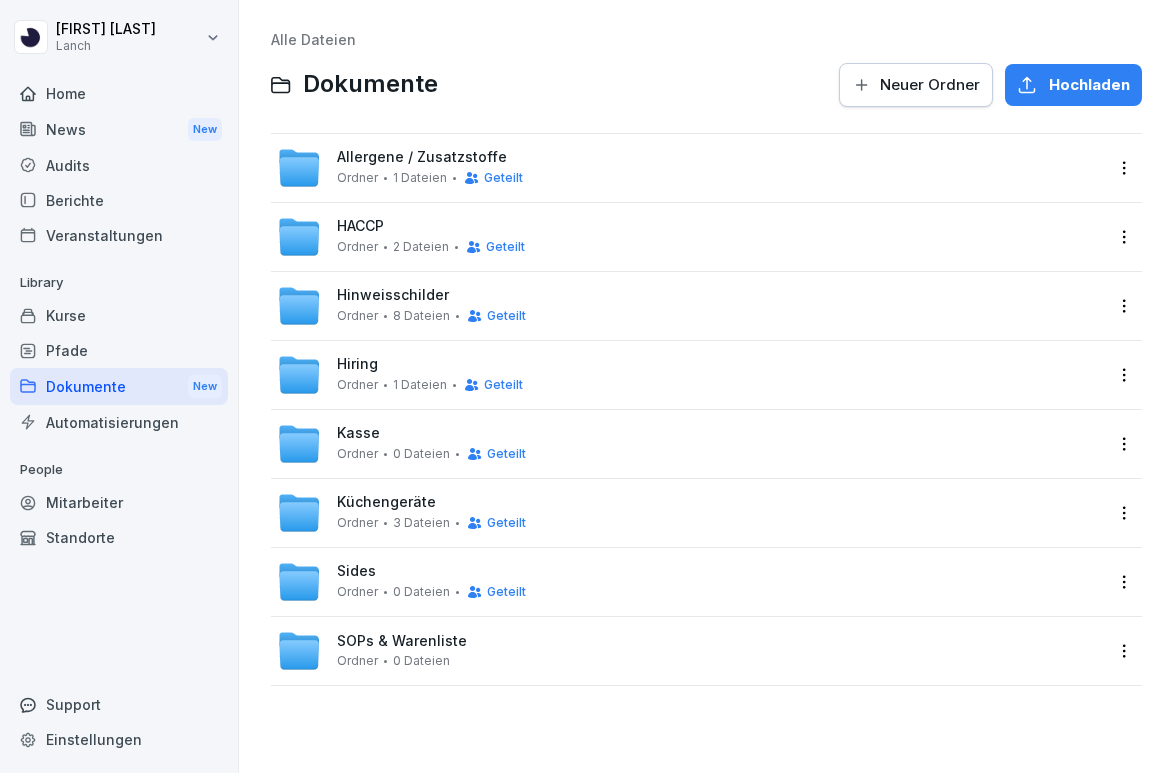 click on "[FIRST]   [LAST] Lanch Home News New Audits Berichte Veranstaltungen Library Kurse Pfade Dokumente New Automatisierungen People Mitarbeiter Standorte Support Einstellungen Alle Dateien Dokumente Neuer Ordner Hochladen Allergene / Zusatzstoffe Ordner 1 Dateien Geteilt HACCP Ordner 2 Dateien Geteilt Hinweisschilder Ordner 8 Dateien Geteilt Hiring Ordner 1 Dateien Geteilt Kasse Ordner 0 Dateien Geteilt Küchengeräte Ordner 3 Dateien Geteilt Sides Ordner 0 Dateien Geteilt SOPs & Warenliste Ordner 0 Dateien" at bounding box center [587, 386] 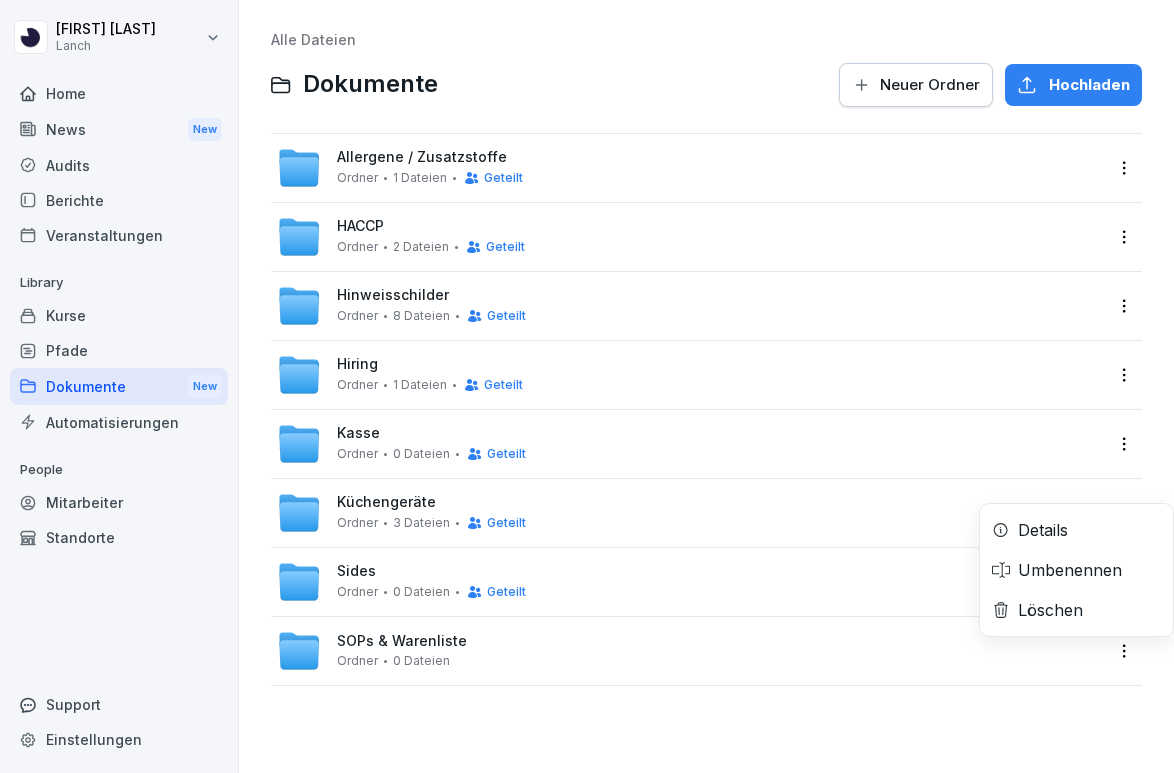 click on "Details" at bounding box center (1076, 530) 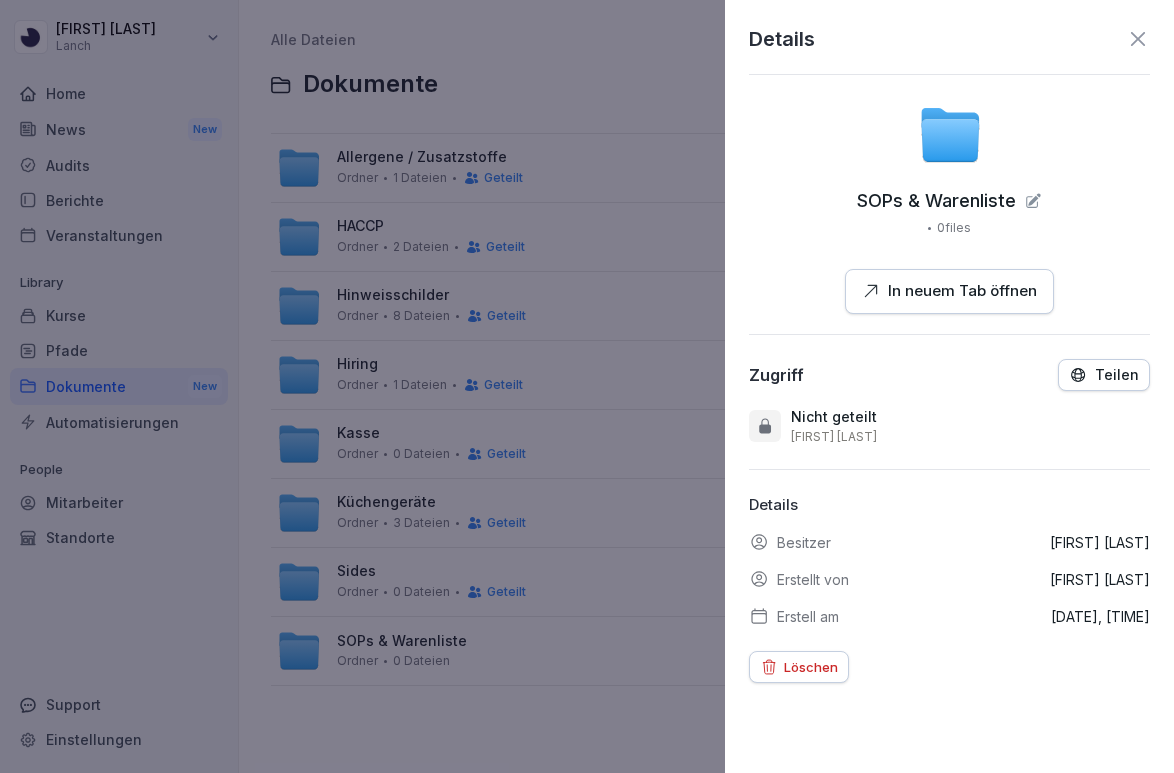 click on "Teilen" at bounding box center [1104, 375] 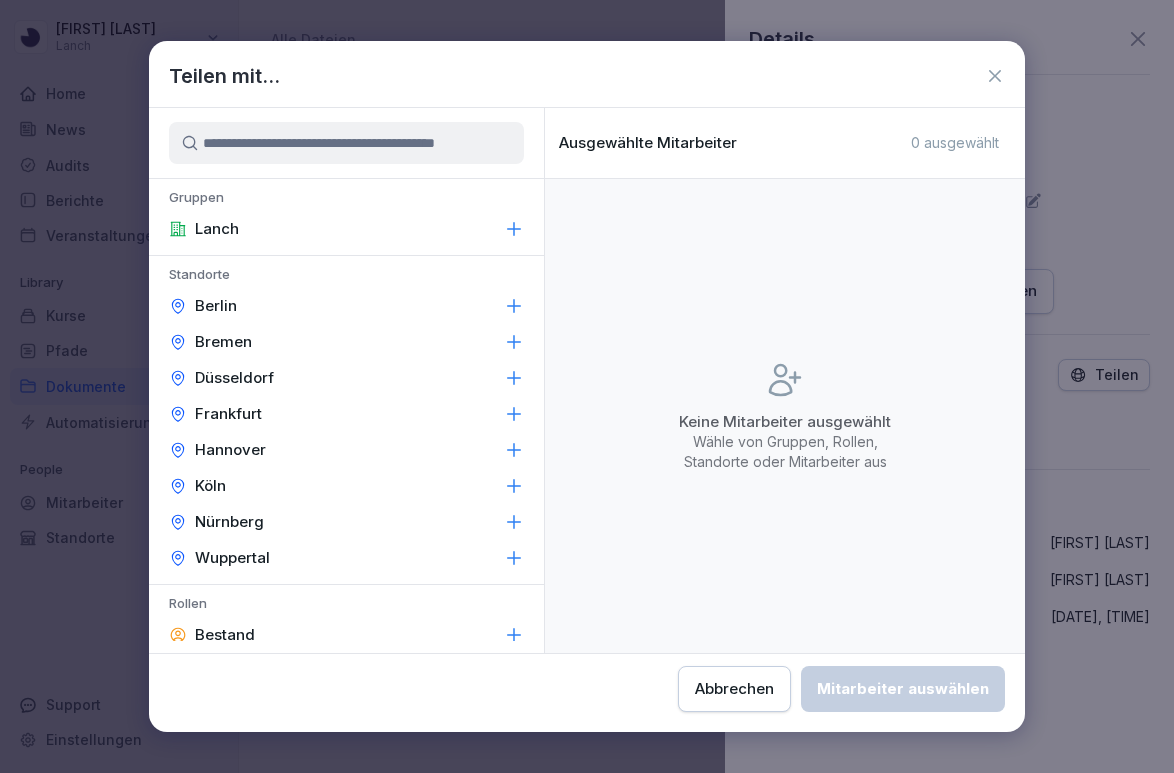 click 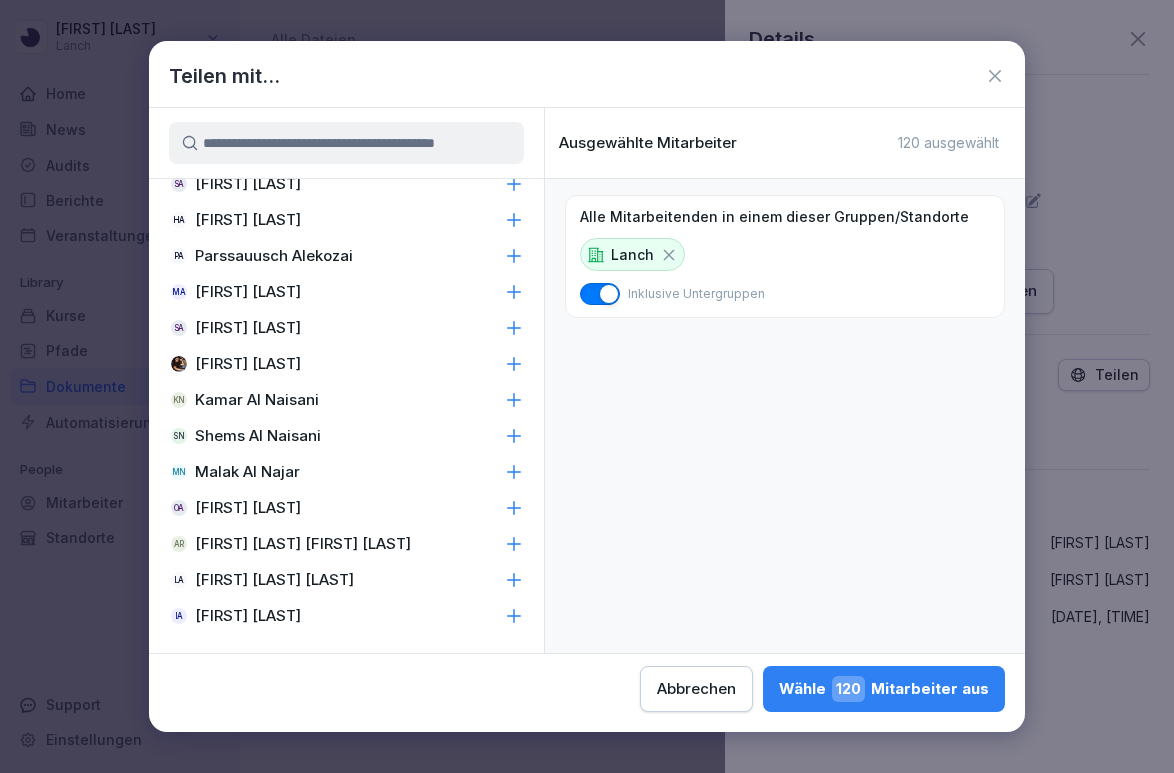 scroll, scrollTop: 0, scrollLeft: 0, axis: both 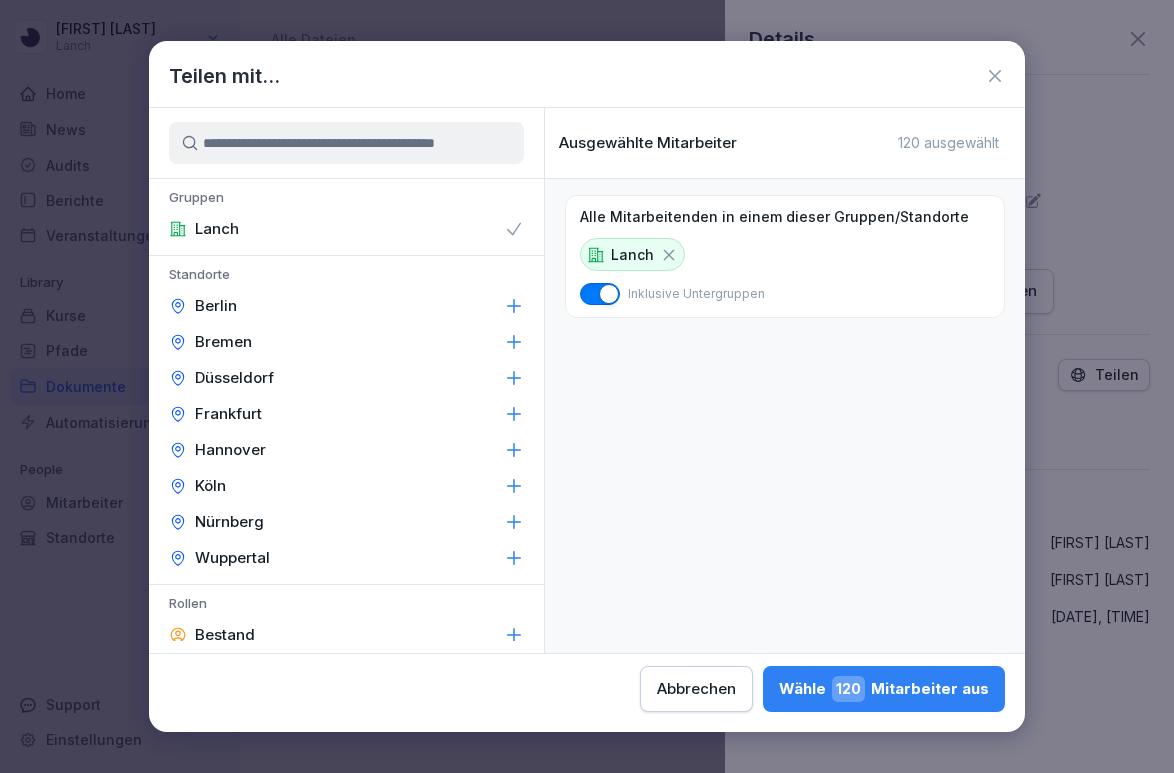 click 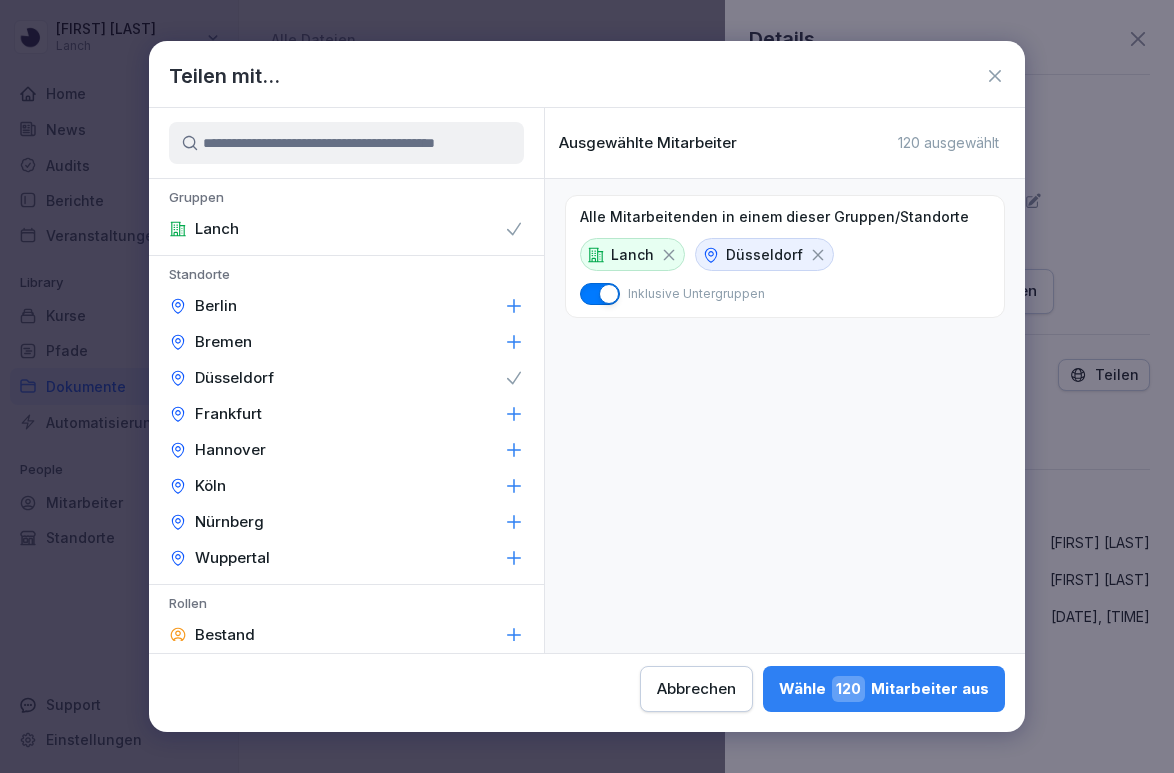 click 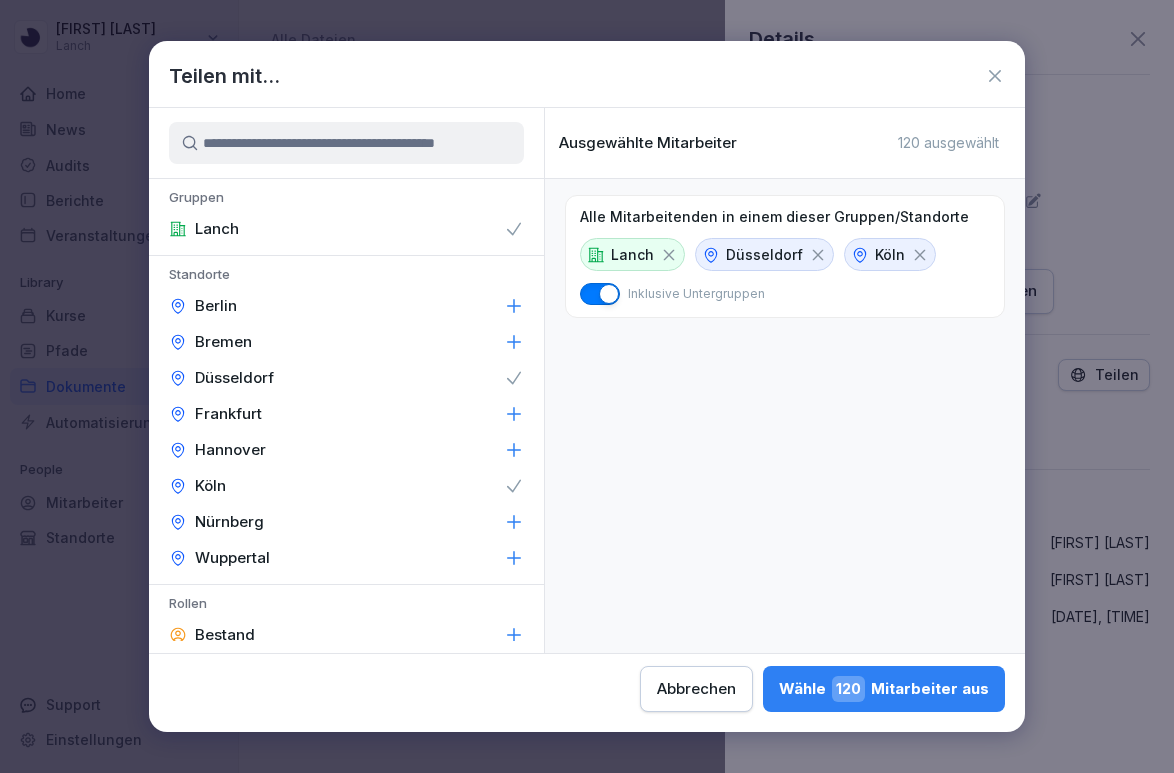 click 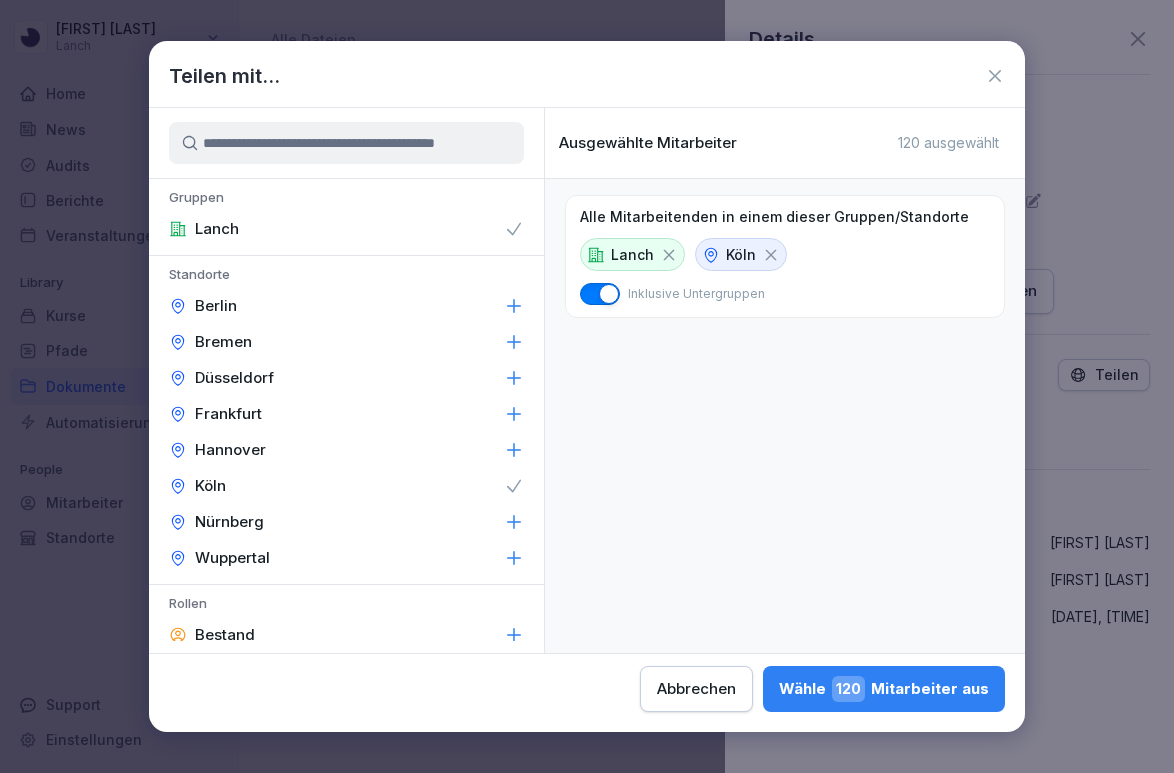 click 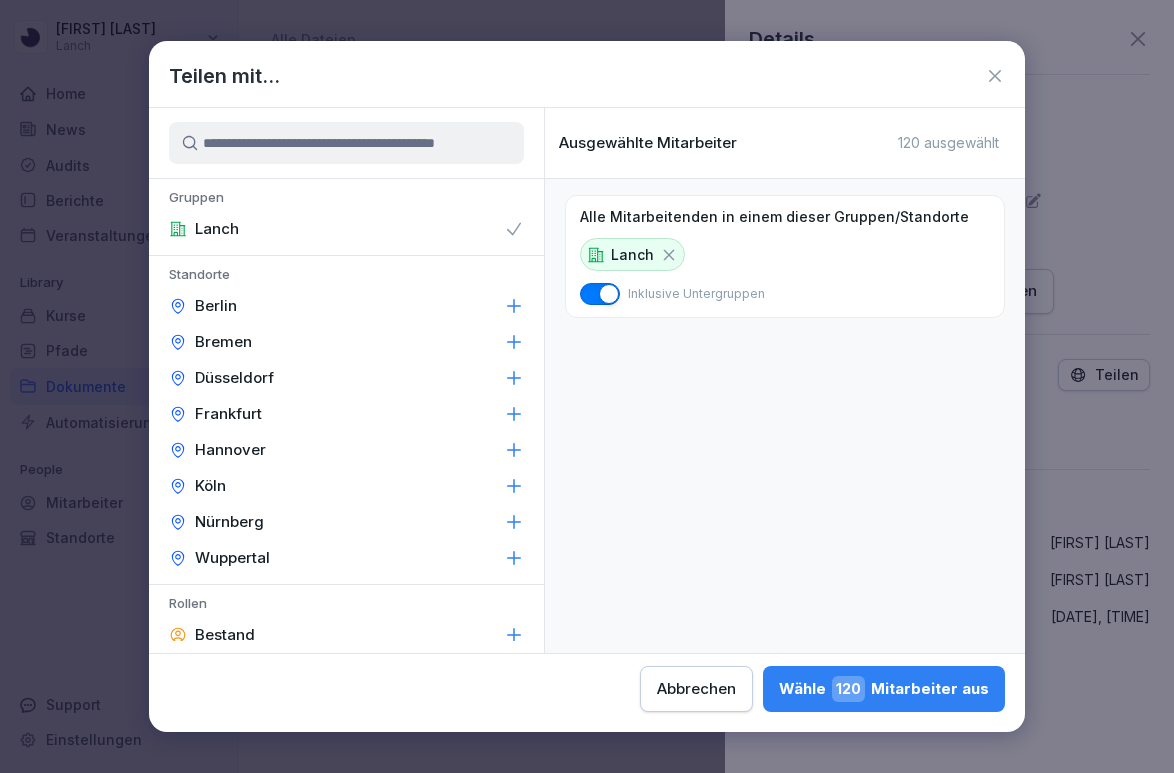 click 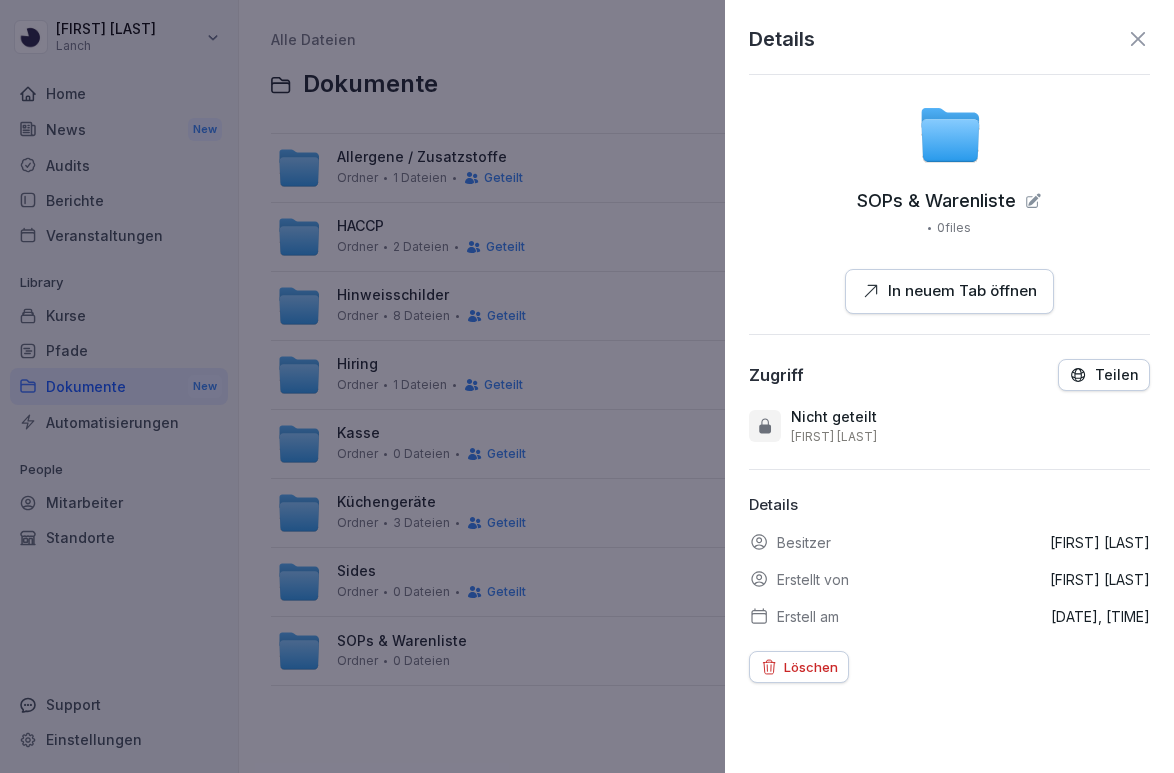 click 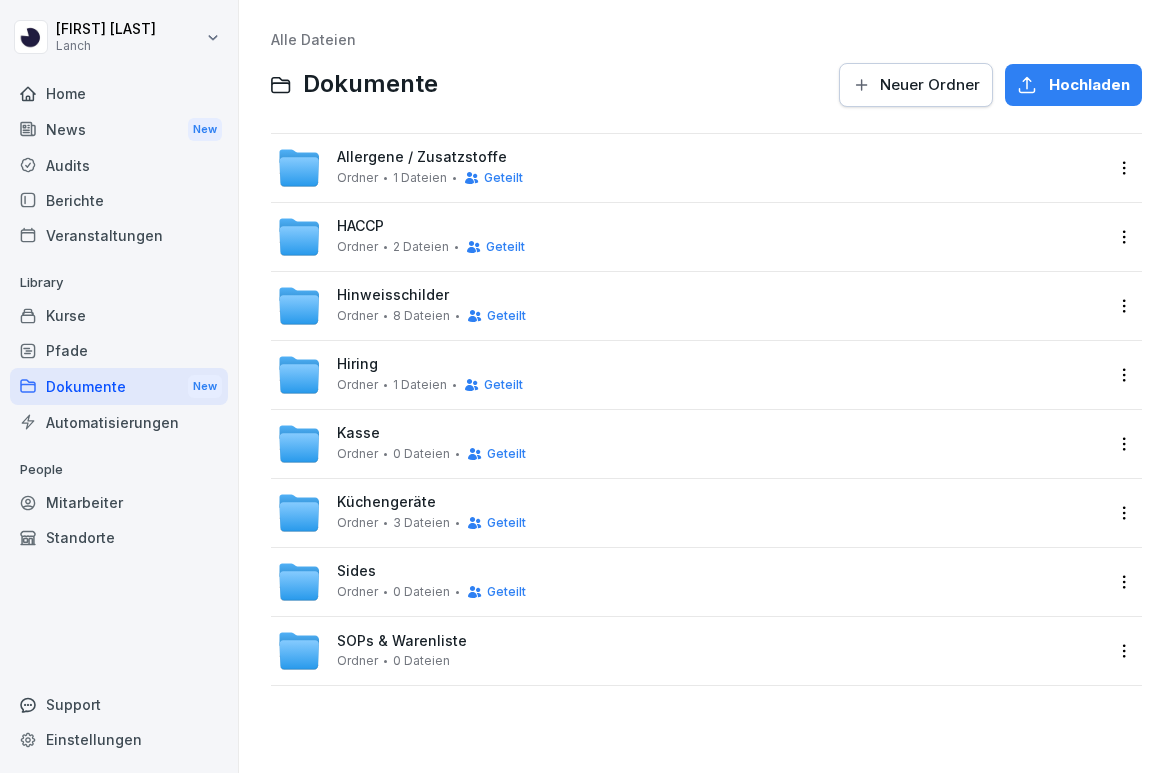 click on "SOPs & Warenliste Ordner 0 Dateien" at bounding box center (690, 651) 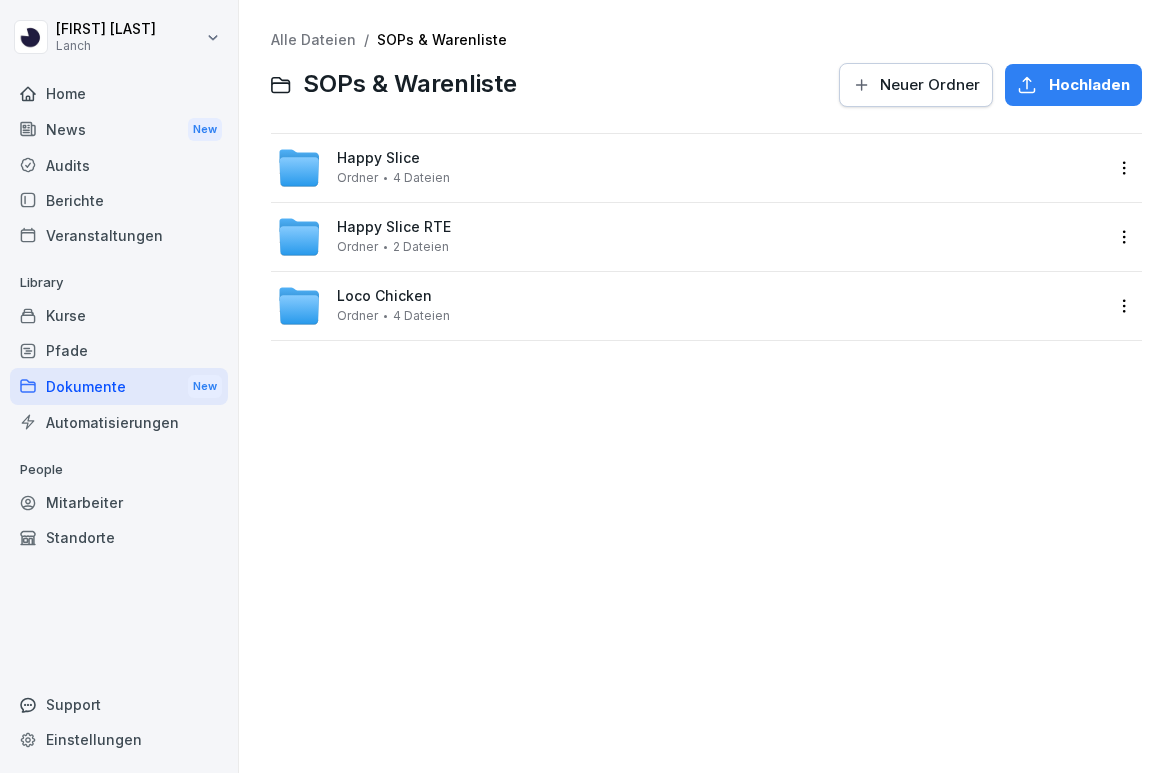 click on "Loco Chicken Ordner 4 Dateien" at bounding box center [690, 306] 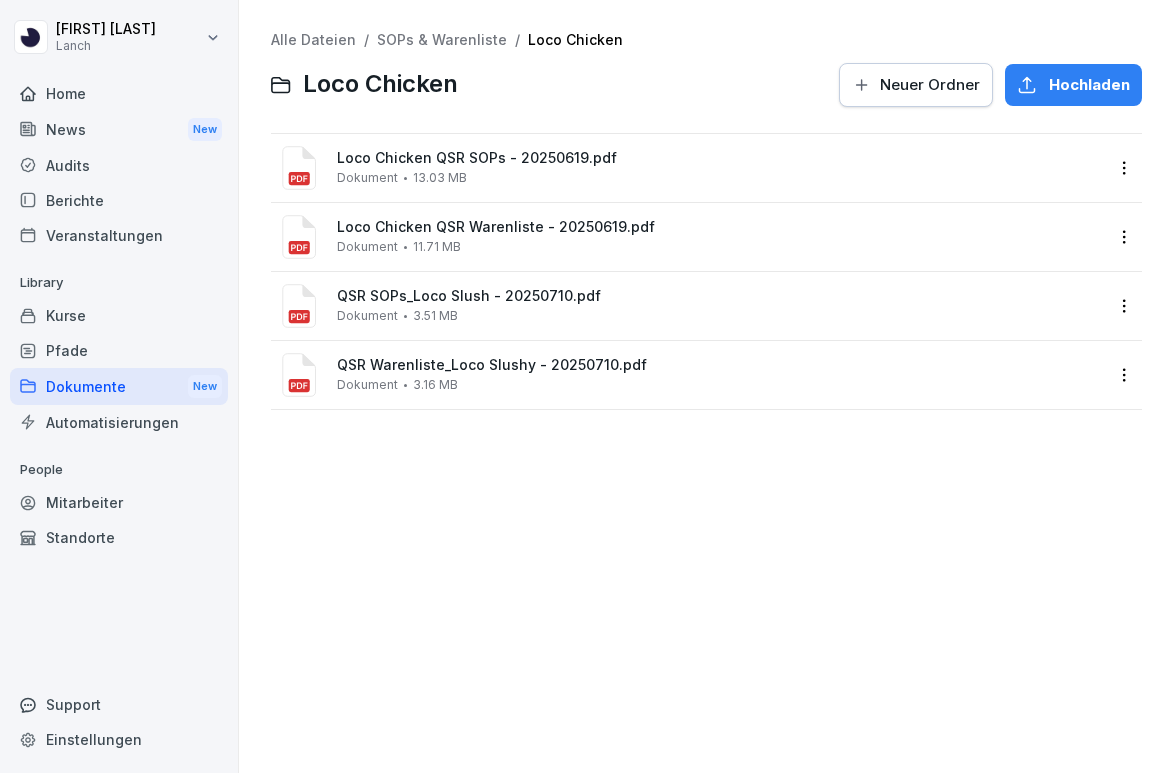click on "SOPs & Warenliste" at bounding box center [442, 39] 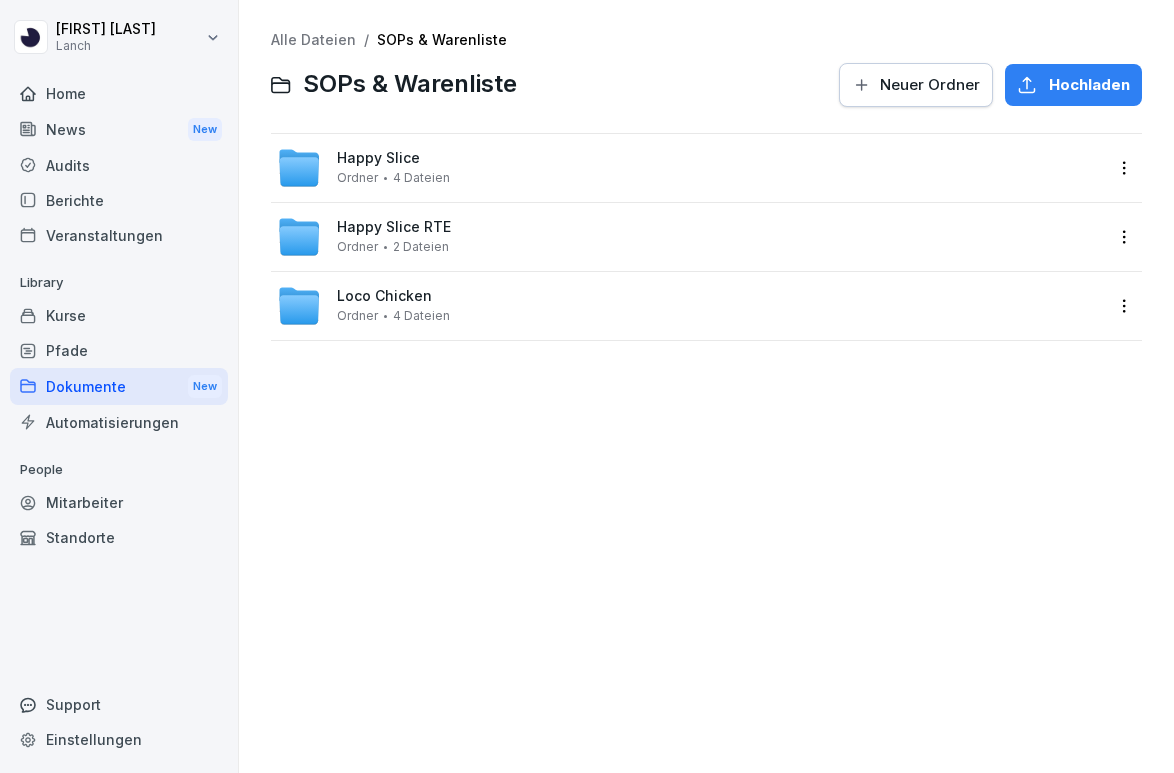 click on "Loco Chicken Ordner 4 Dateien" at bounding box center (690, 306) 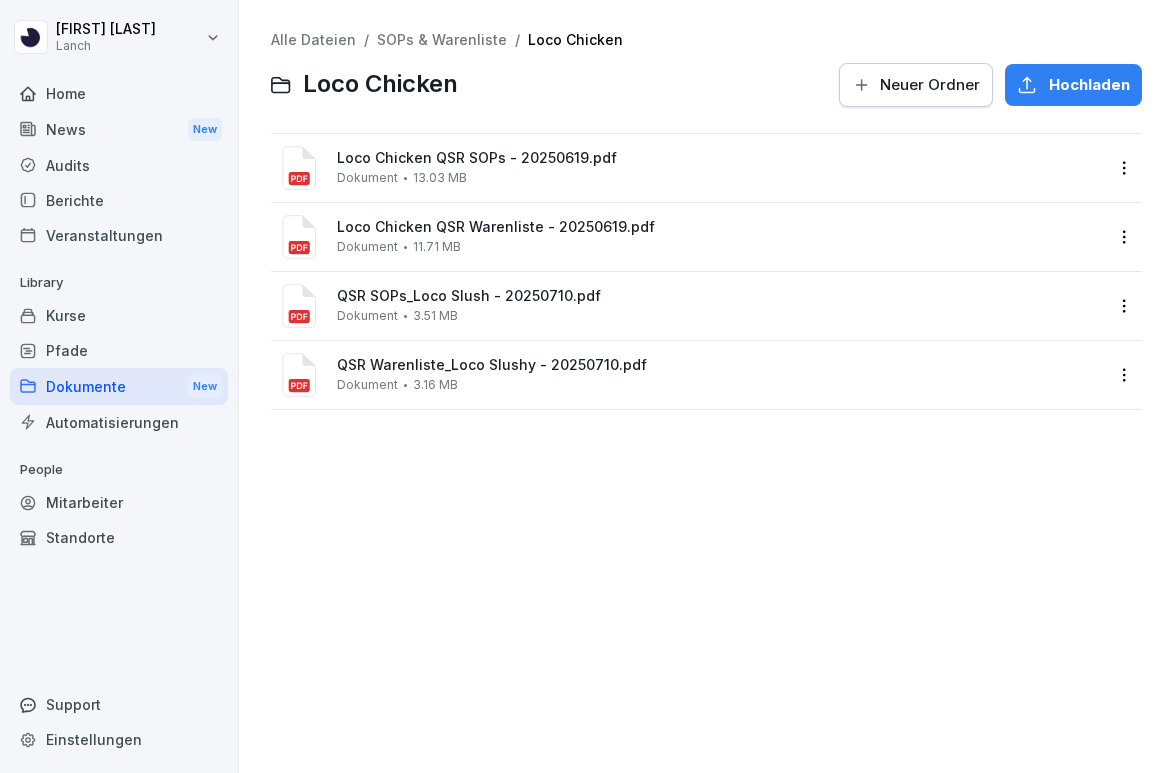 click on "[FIRST]   [LAST] Lanch Home News New Audits Berichte Veranstaltungen Library Kurse Pfade Dokumente New Automatisierungen People Mitarbeiter Standorte Support Einstellungen Alle Dateien / SOPs & Warenliste / Loco Chicken Loco Chicken Neuer Ordner Hochladen Loco Chicken QSR SOPs - 20250619.pdf Dokument 13.03 MB Loco Chicken QSR Warenliste - 20250619.pdf Dokument 11.71 MB QSR SOPs_Loco Slush - 20250710.pdf Dokument 3.51 MB QSR Warenliste_Loco Slushy - 20250710.pdf Dokument 3.16 MB" at bounding box center (587, 386) 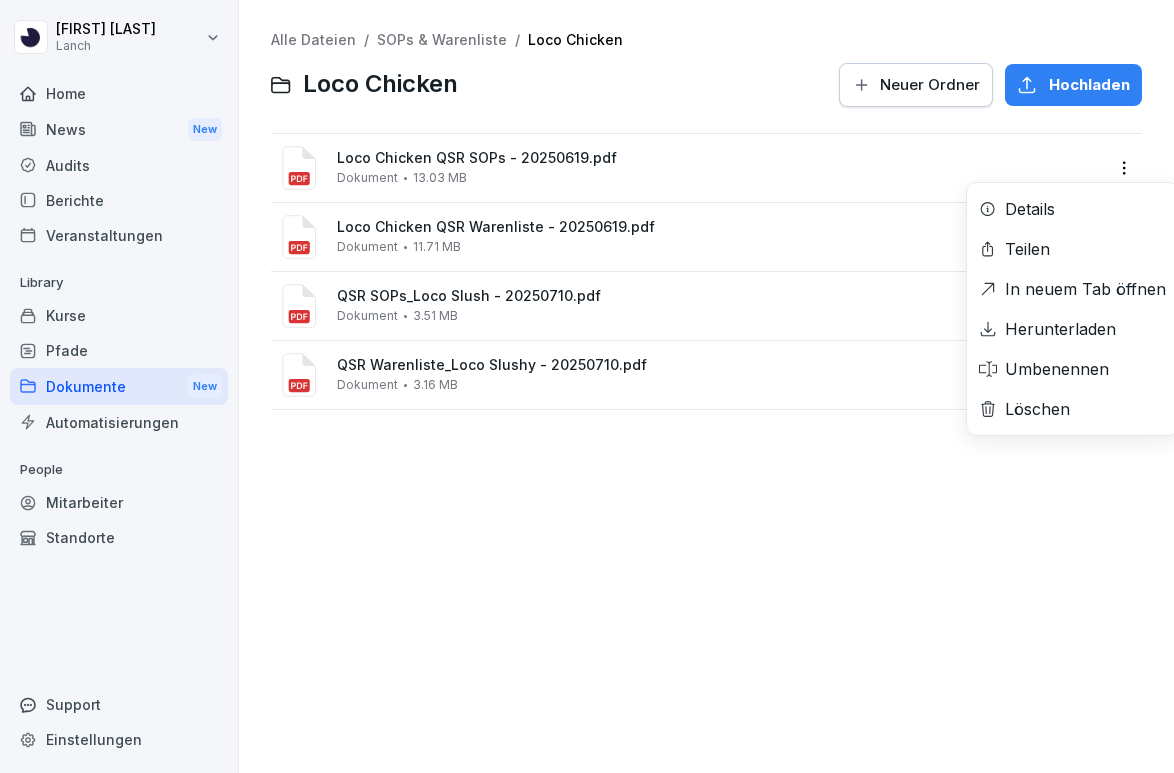 click on "Details" at bounding box center [1072, 209] 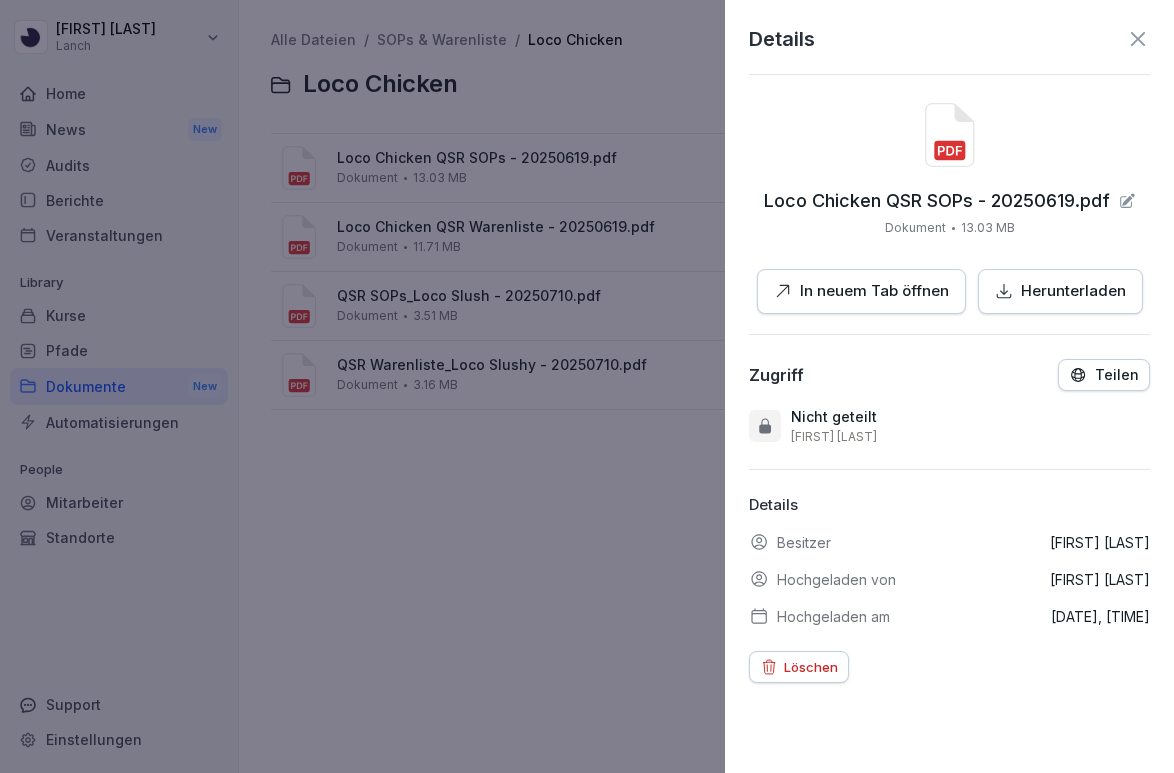 click on "Teilen" at bounding box center [1117, 375] 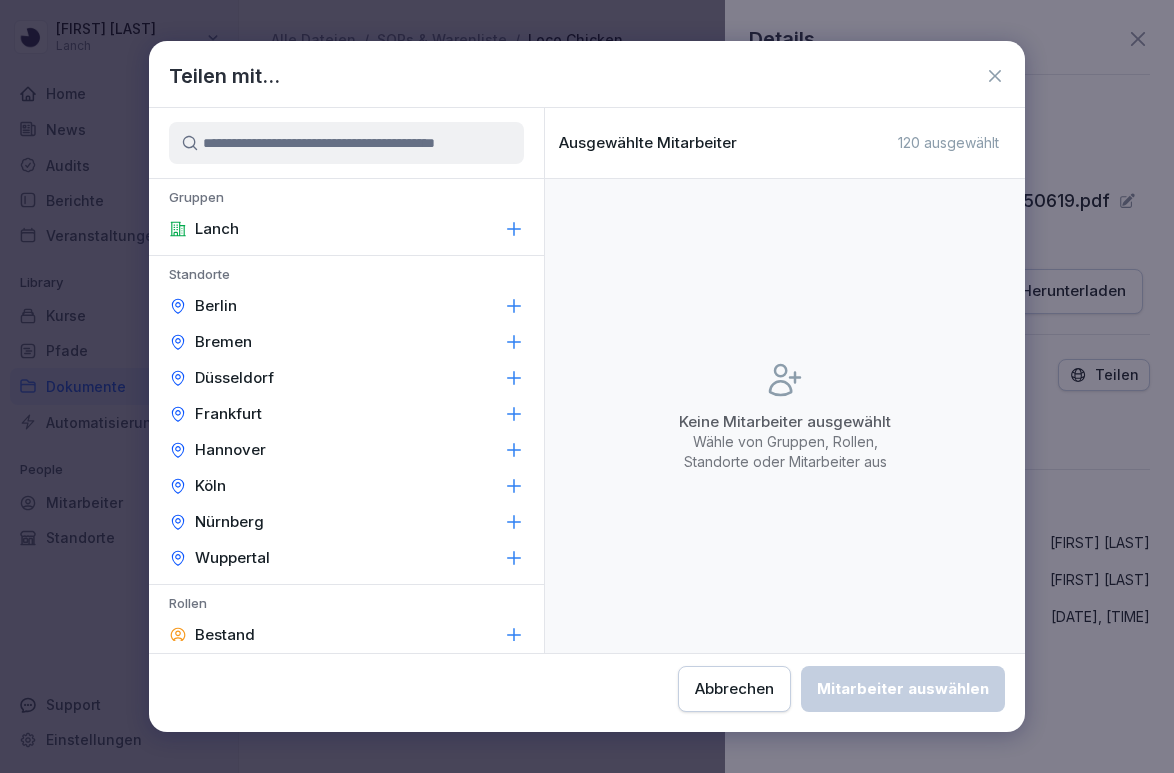 click 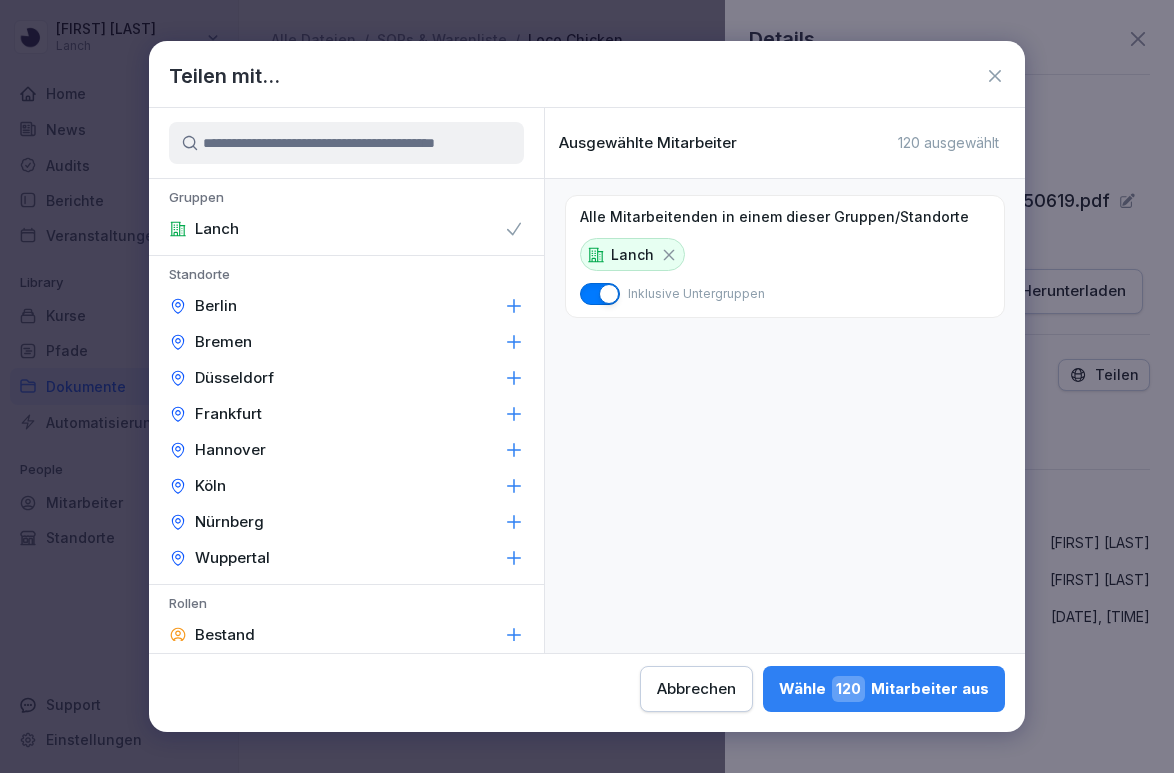 click 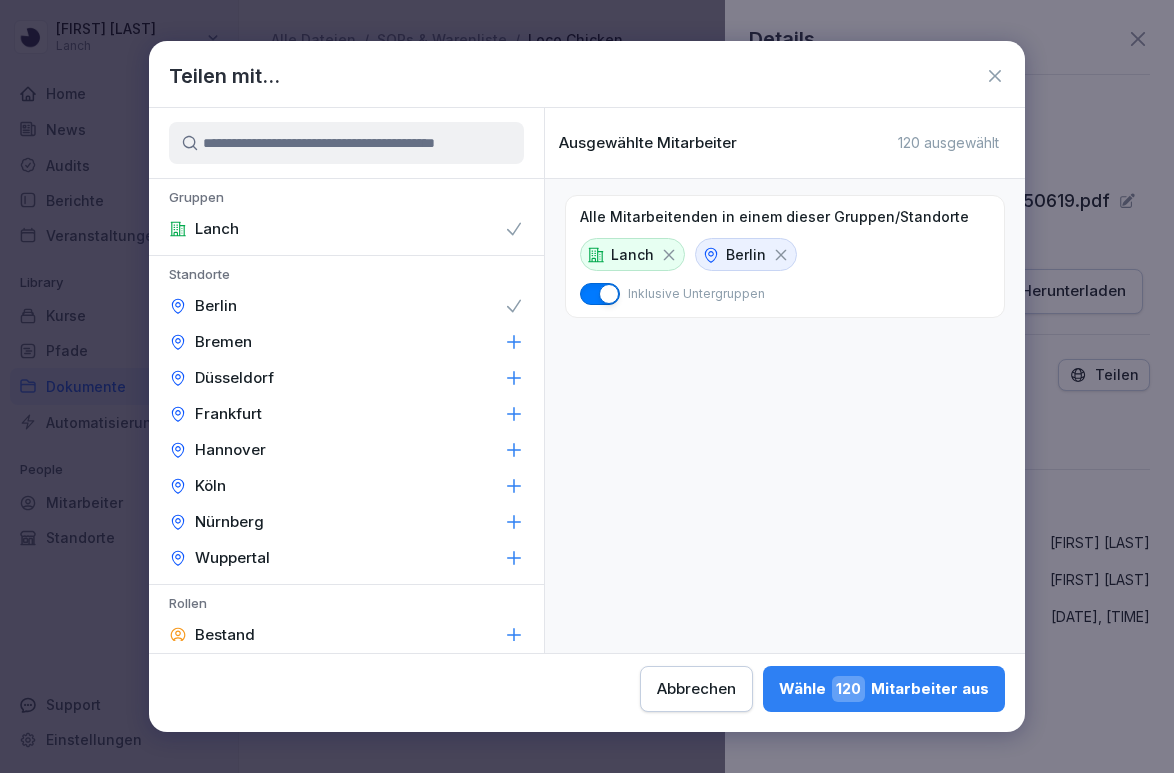 click 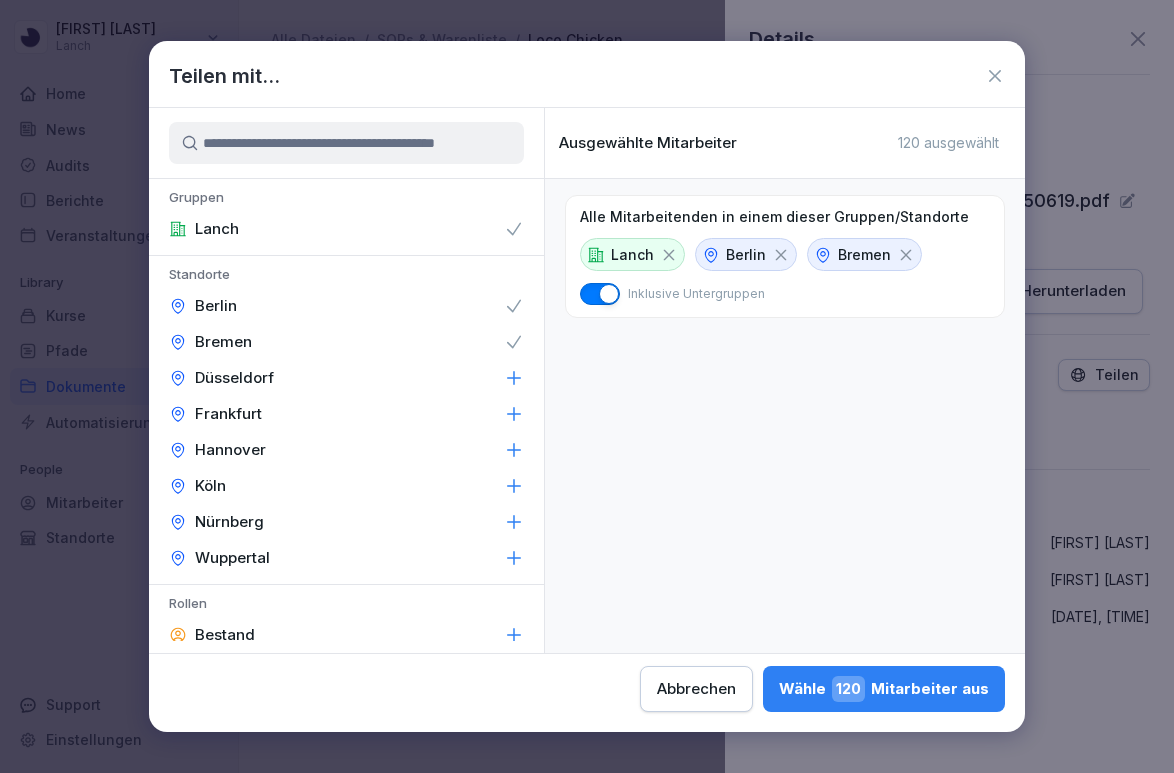 click 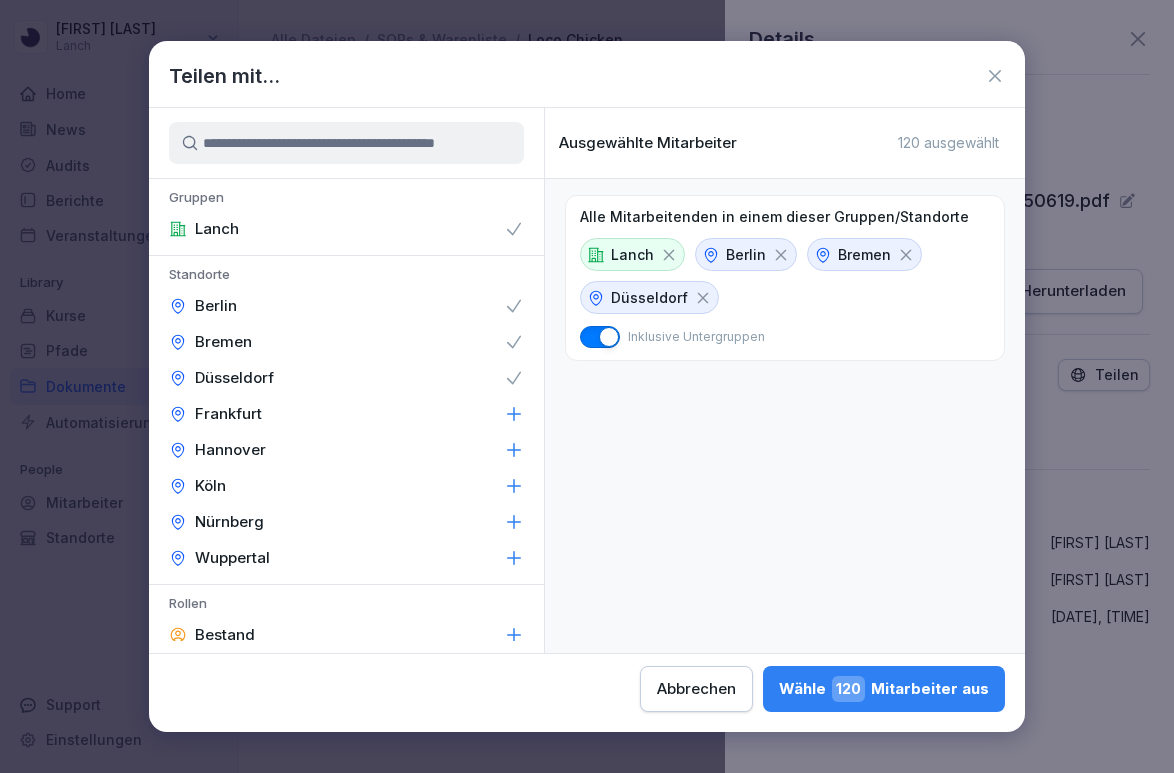 click 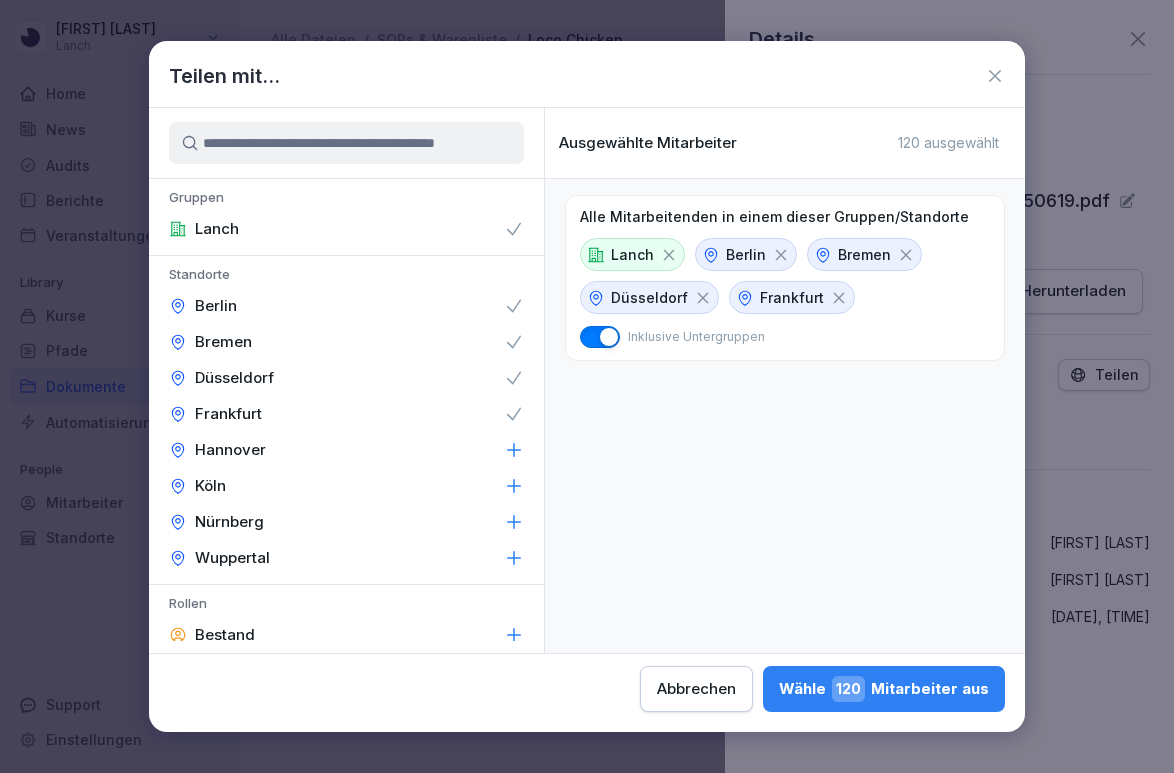 click 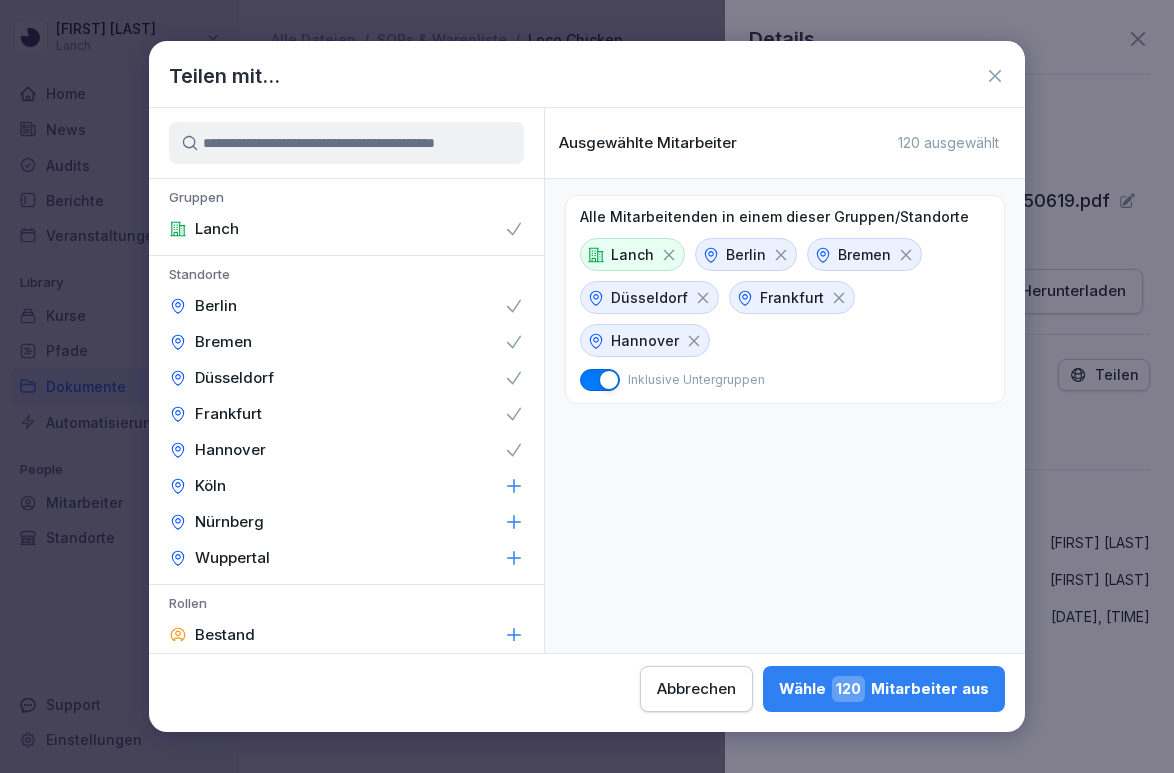 click 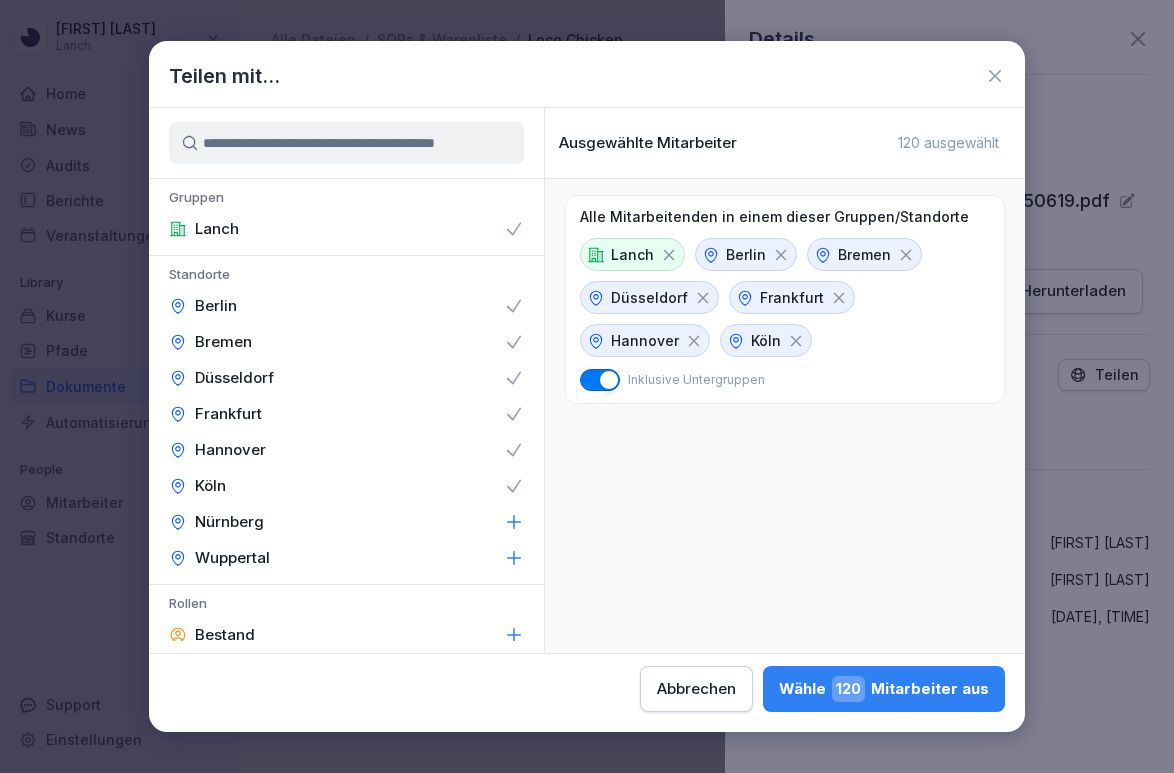 click 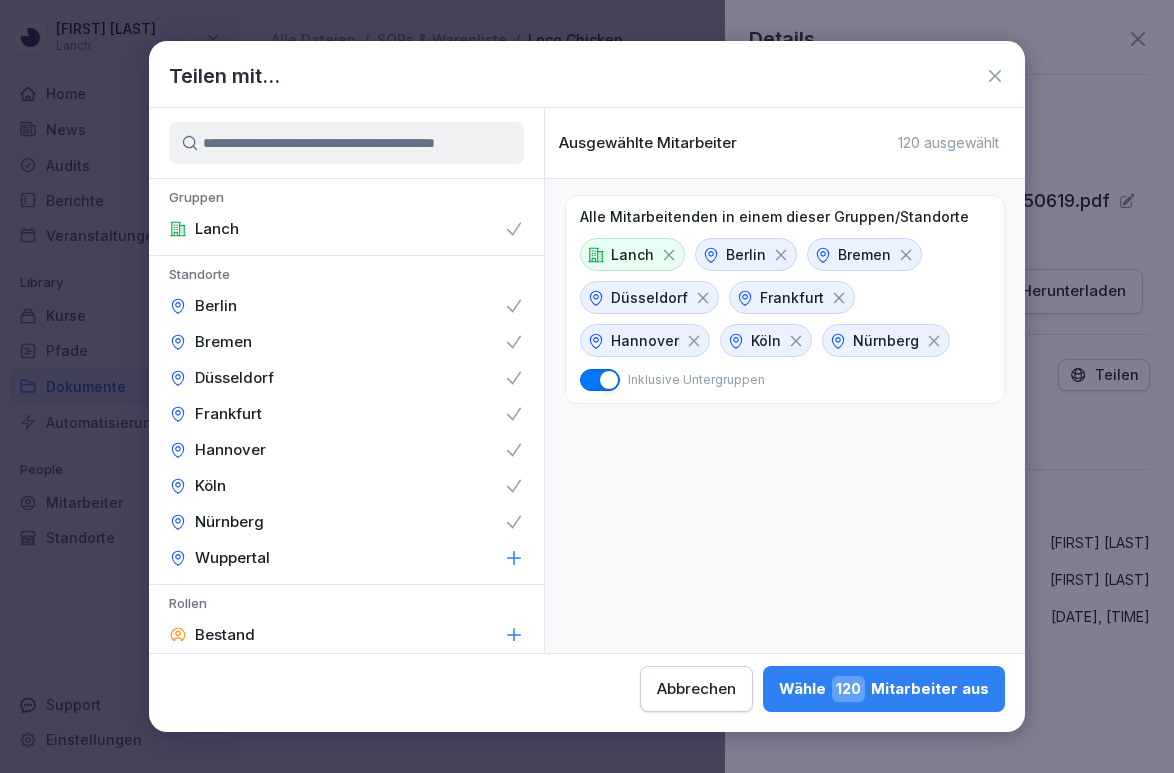 click on "Wuppertal" at bounding box center [346, 558] 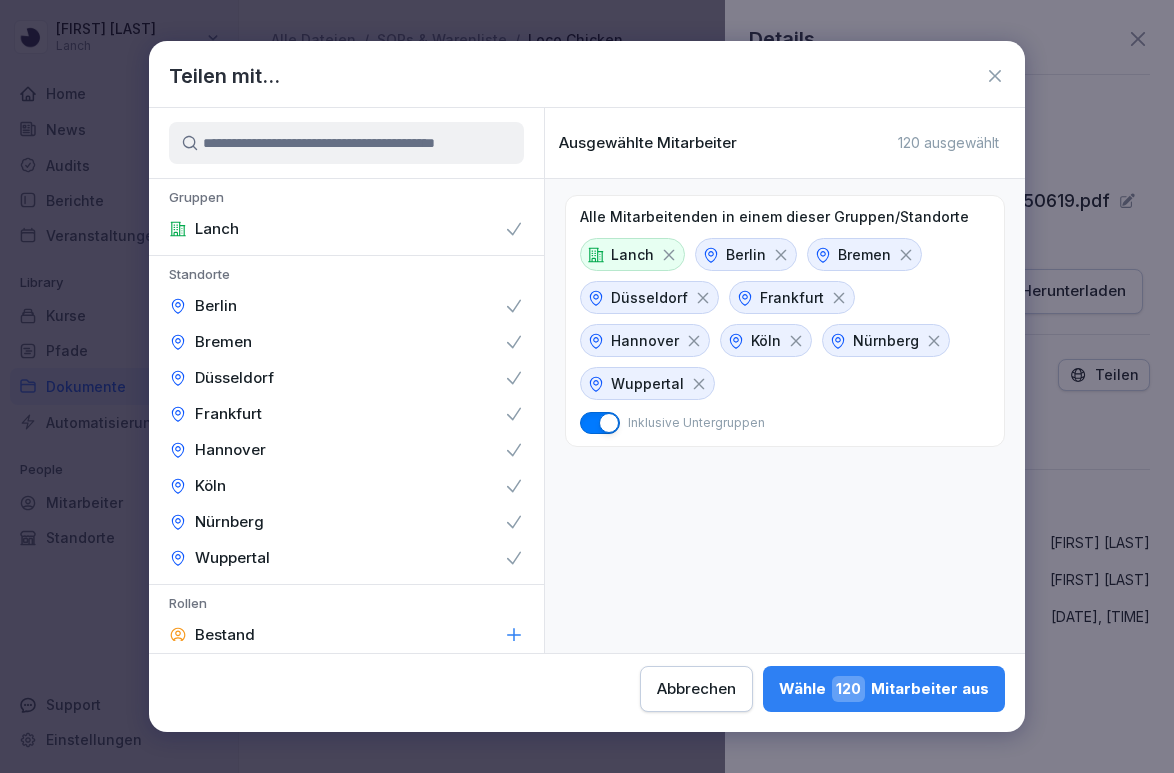 click on "120" at bounding box center (848, 689) 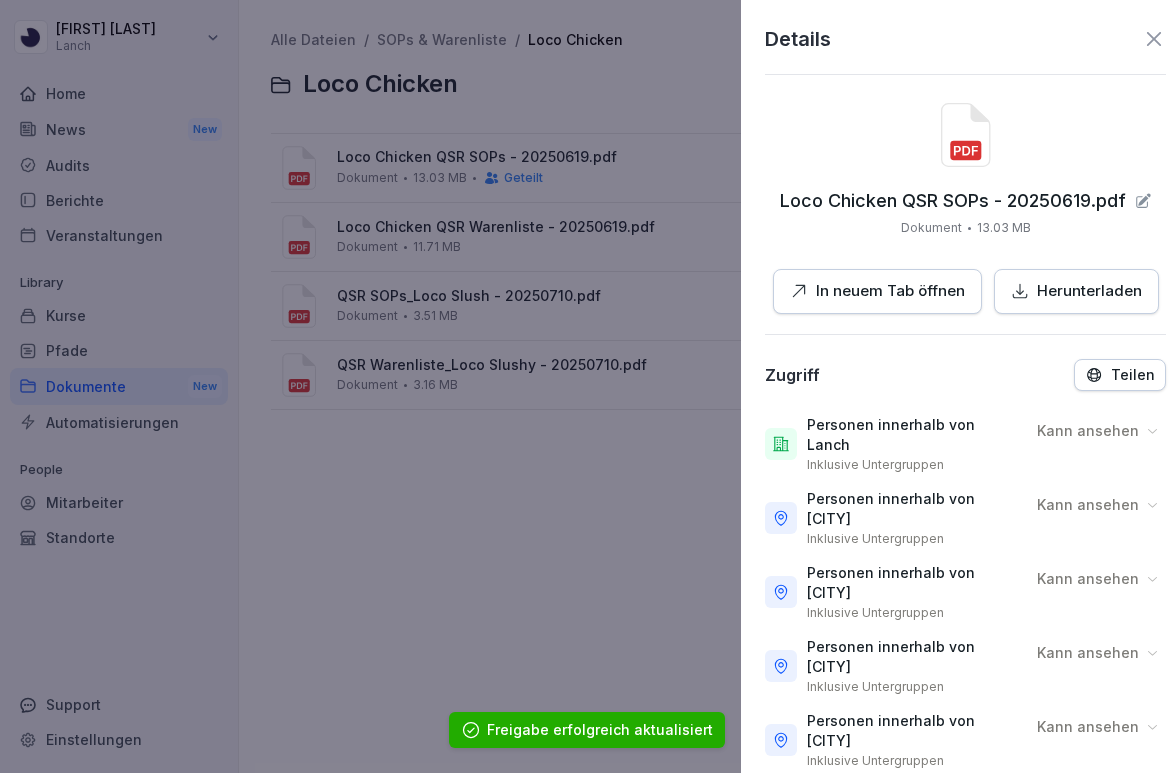 click at bounding box center [587, 386] 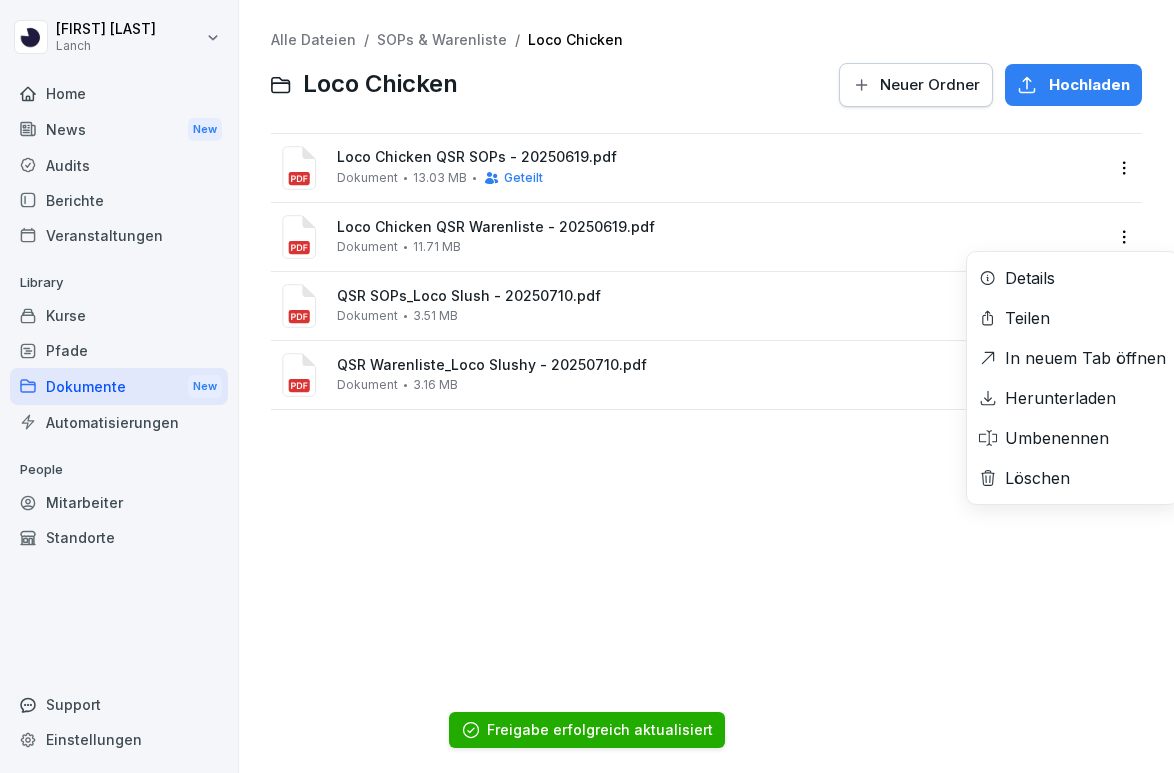 click on "[FIRST]   [LAST] Lanch Home News New Audits Berichte Veranstaltungen Library Kurse Pfade Dokumente New Automatisierungen People Mitarbeiter Standorte Support Einstellungen Alle Dateien / SOPs & Warenliste / Loco Chicken Loco Chicken Neuer Ordner Hochladen Loco Chicken QSR SOPs - 20250619.pdf Dokument 13.03 MB Geteilt Loco Chicken QSR Warenliste - 20250619.pdf Dokument 11.71 MB Details Teilen In neuem Tab öffnen Herunterladen Umbenennen Löschen QSR SOPs_Loco Slush - 20250710.pdf Dokument 3.51 MB QSR Warenliste_Loco Slushy - 20250710.pdf Dokument 3.16 MB Freigabe erfolgreich aktualisiert" at bounding box center [587, 386] 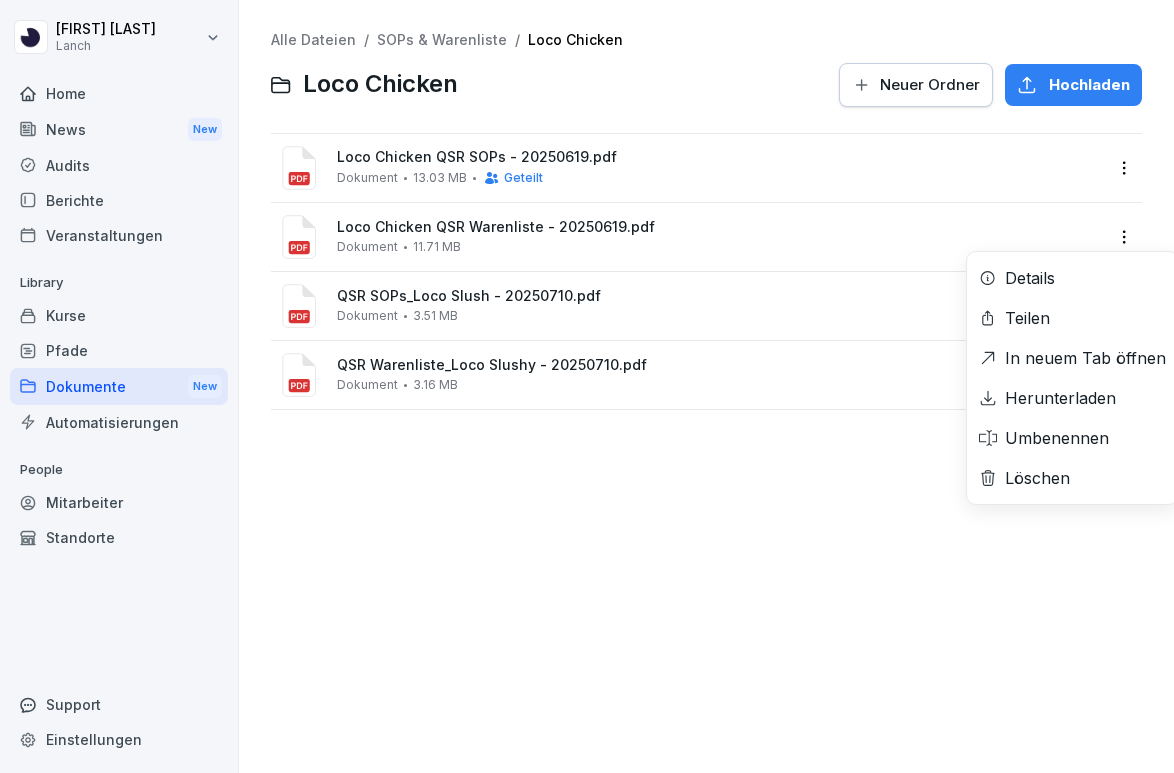 click on "Teilen" at bounding box center [1072, 318] 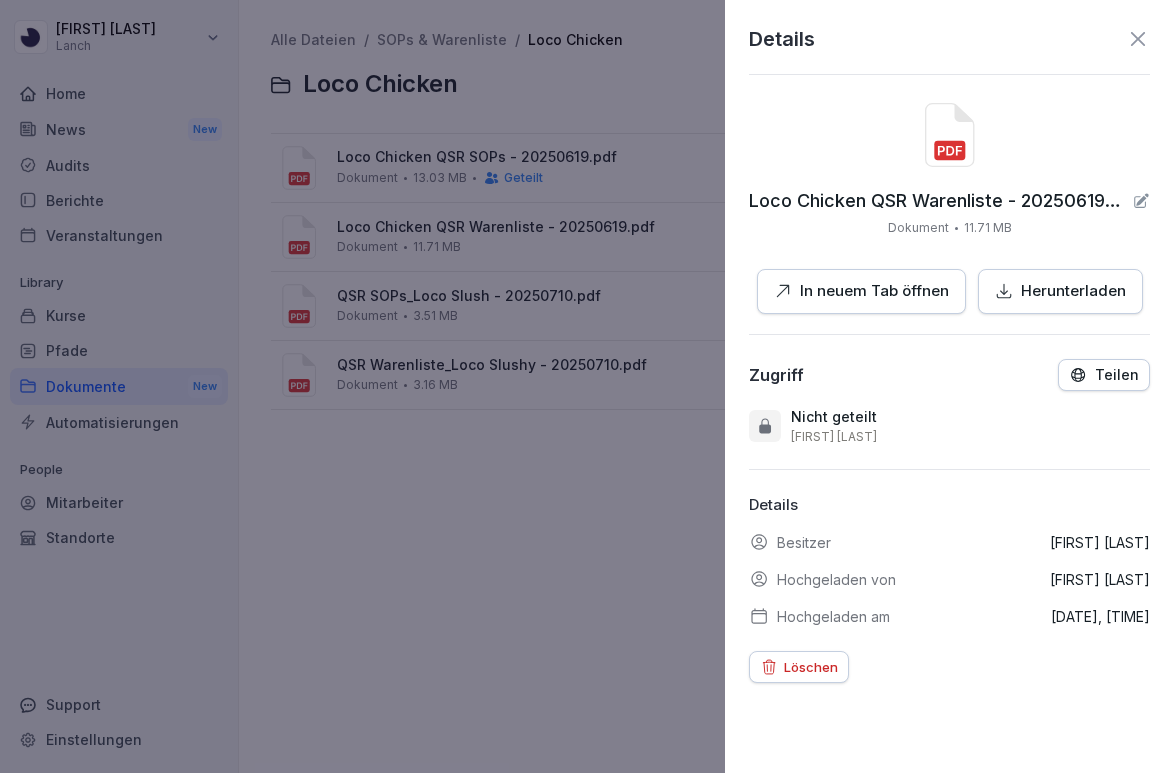 click on "Teilen" at bounding box center [1117, 375] 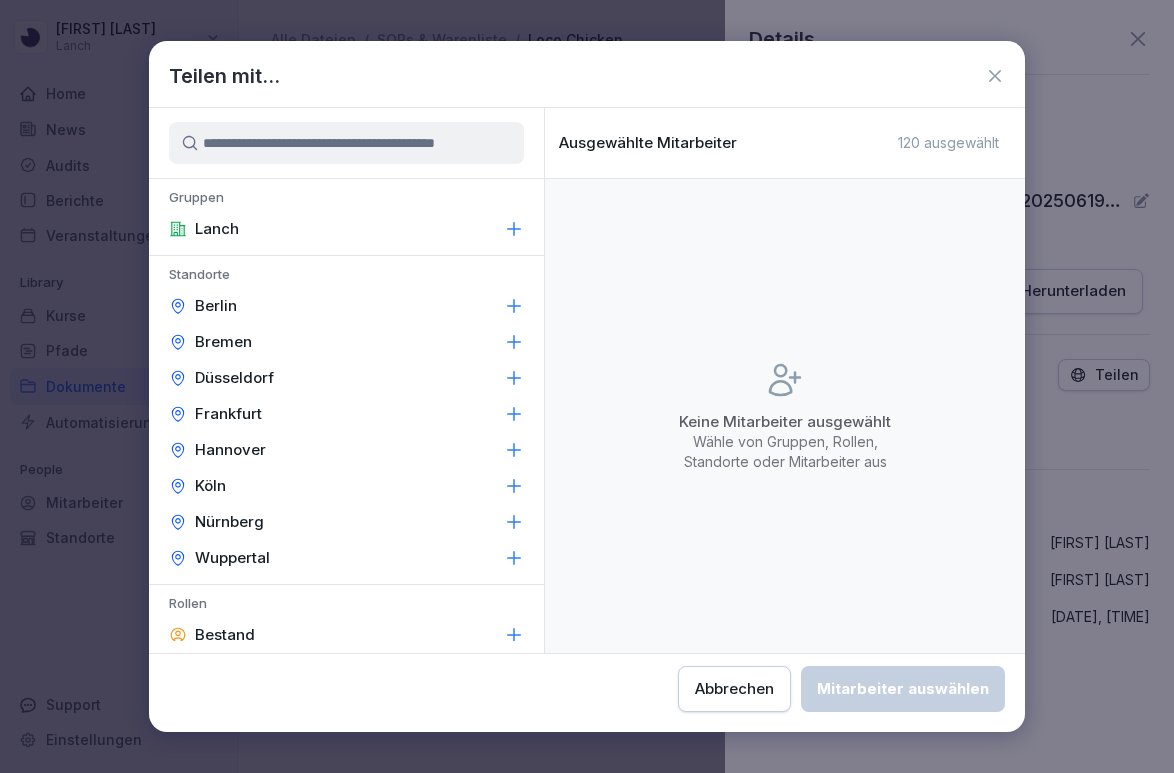 click 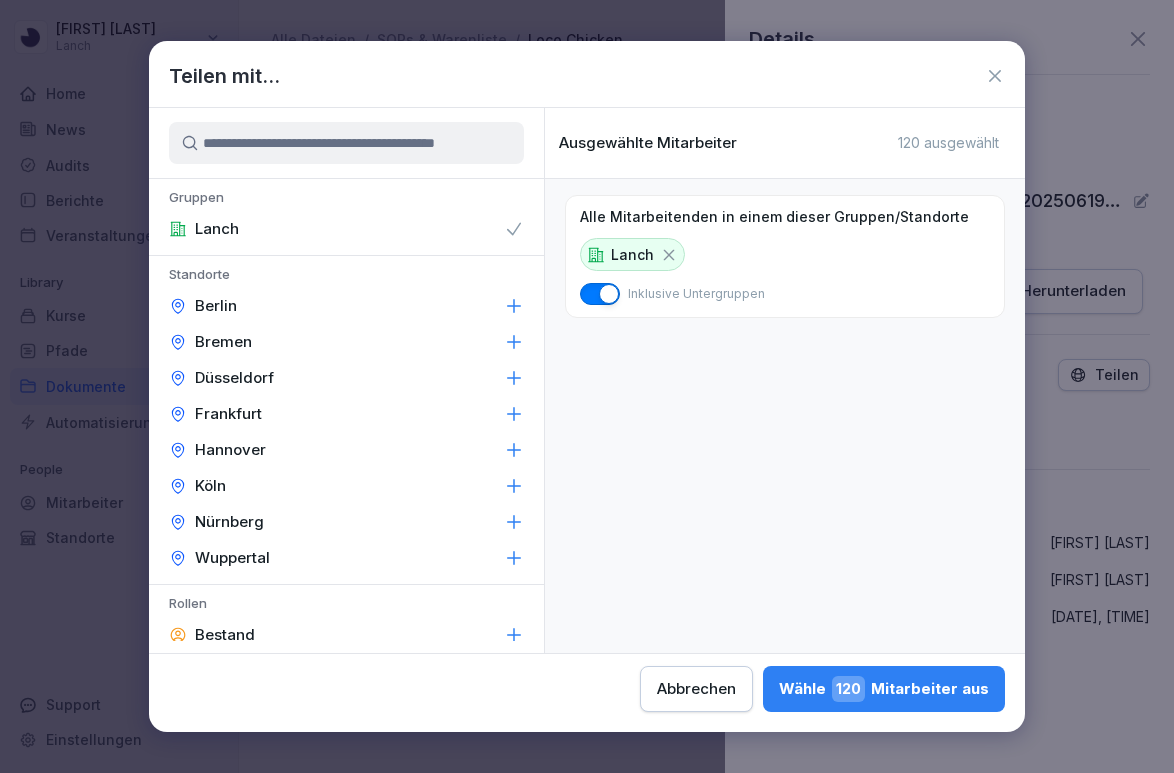 click on "Berlin" at bounding box center [346, 306] 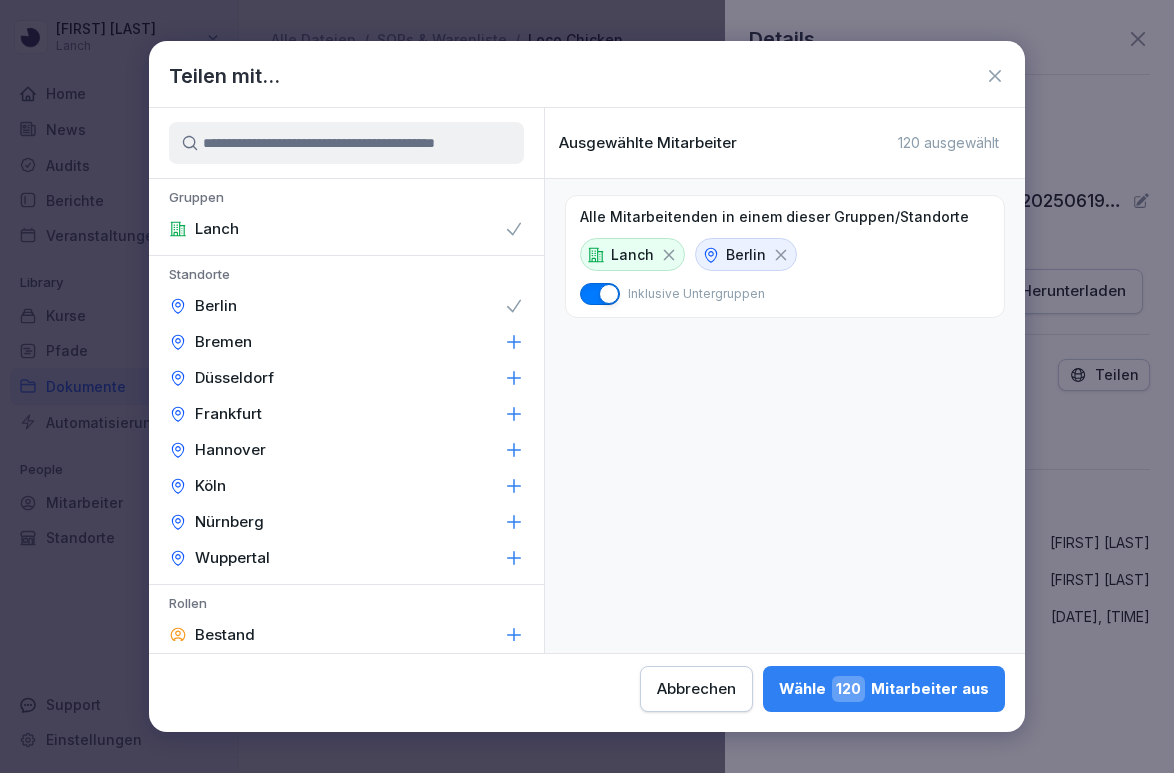 click on "Bremen" at bounding box center (346, 342) 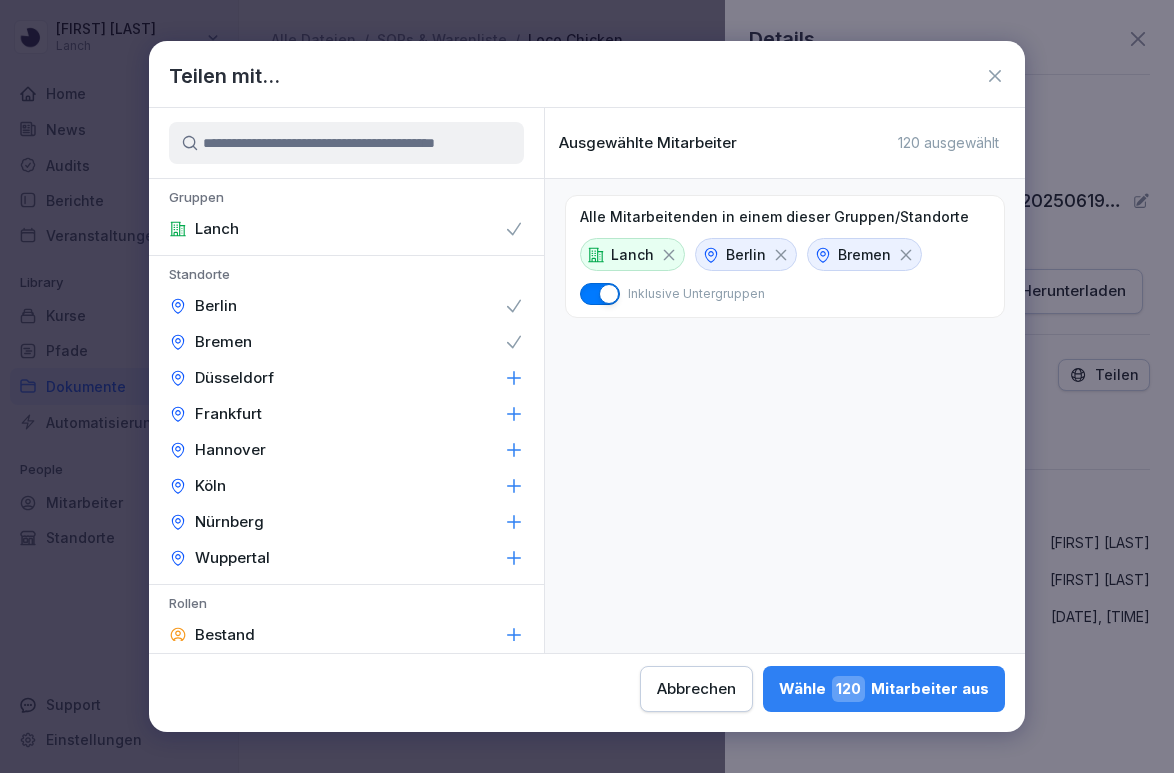 click 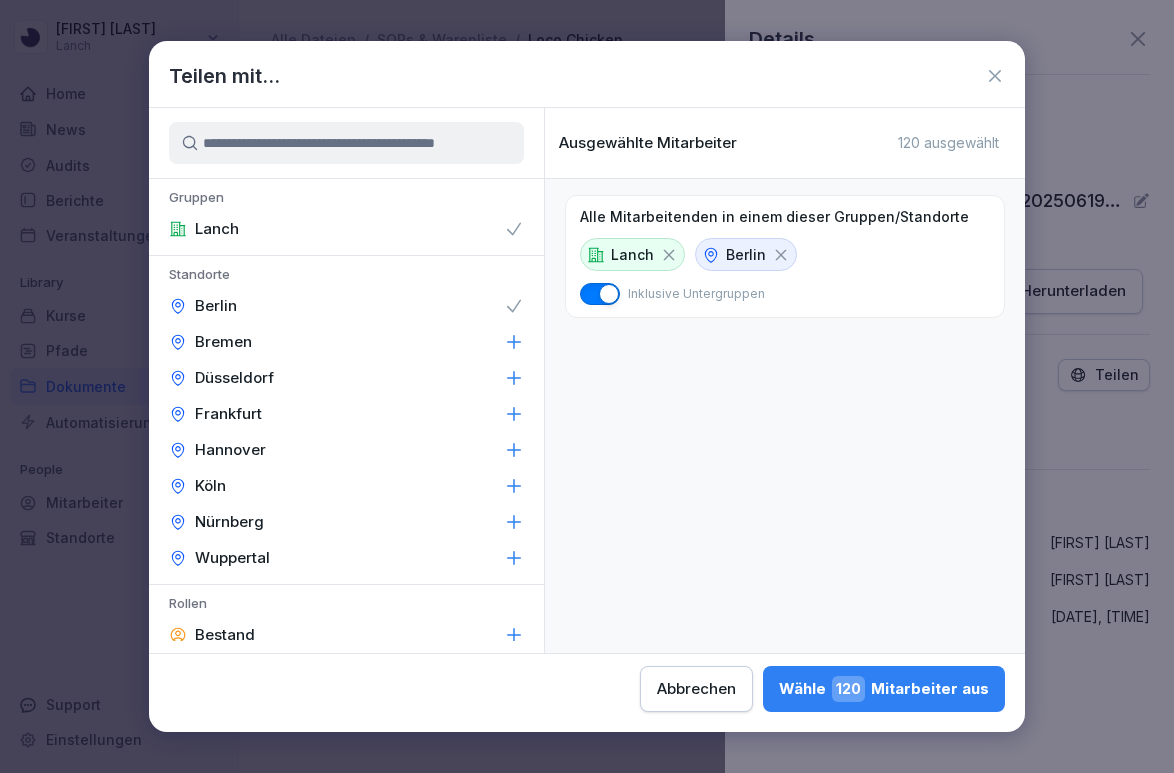 click 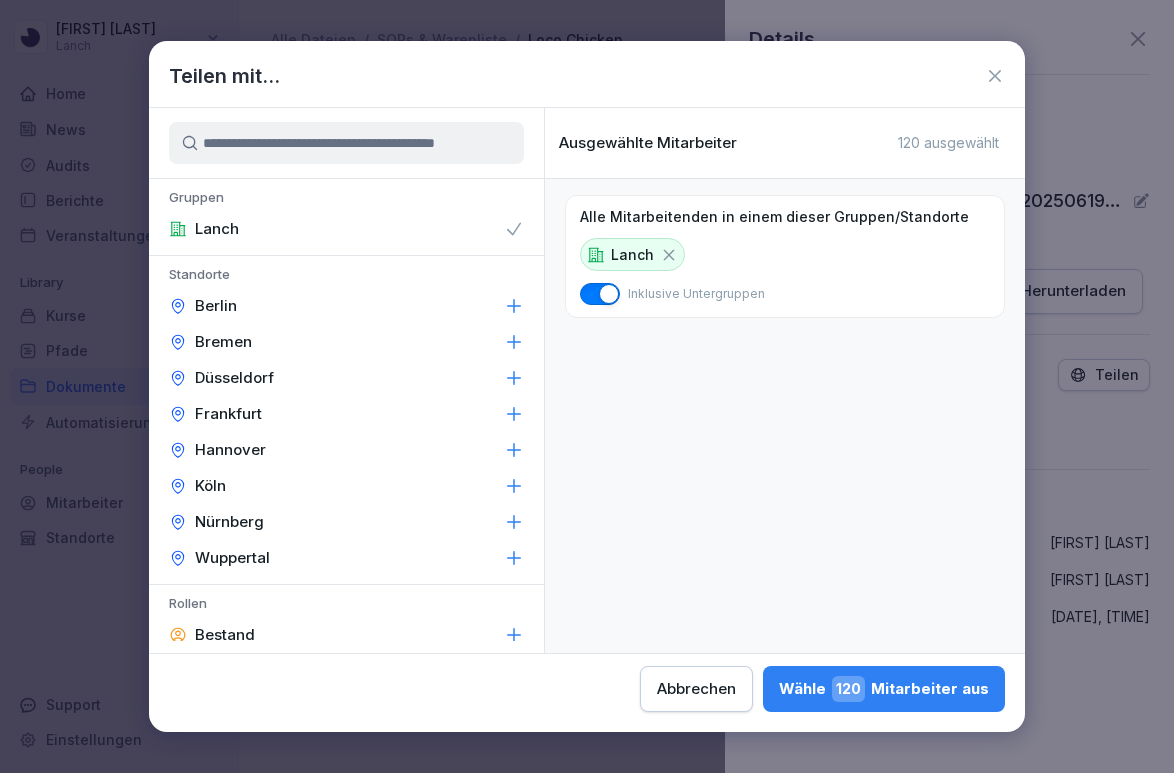 click on "120" at bounding box center [848, 689] 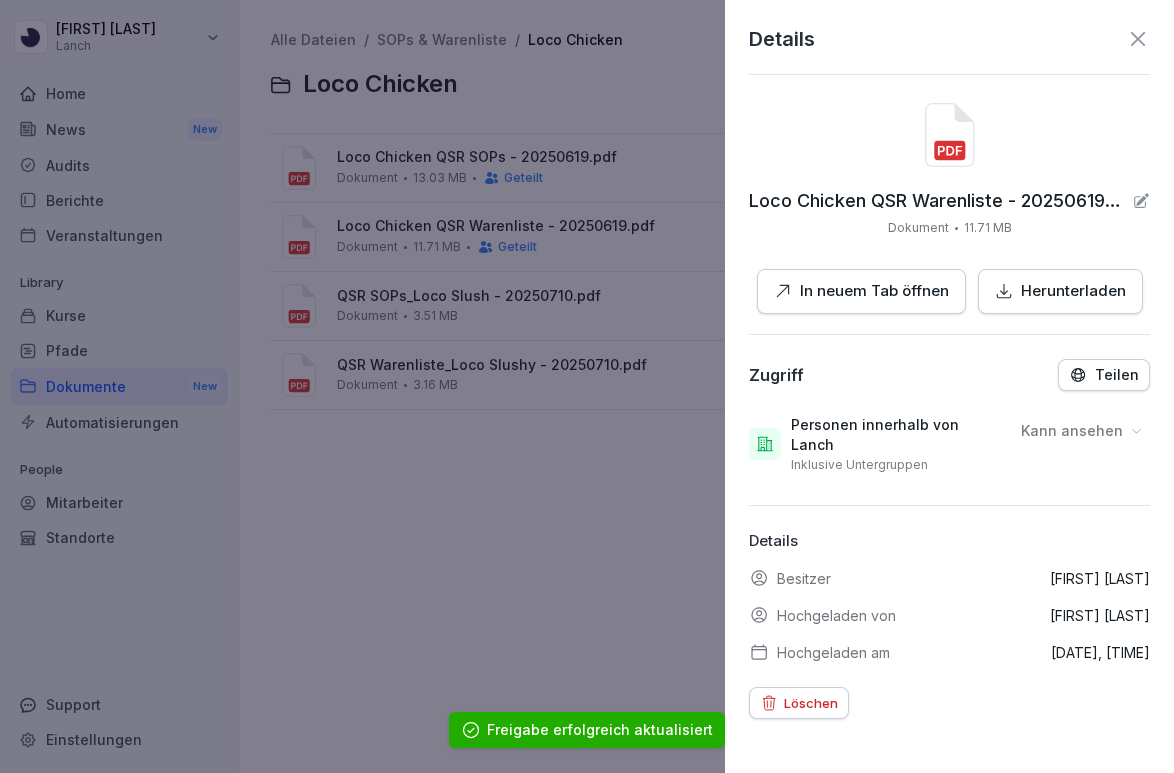 click 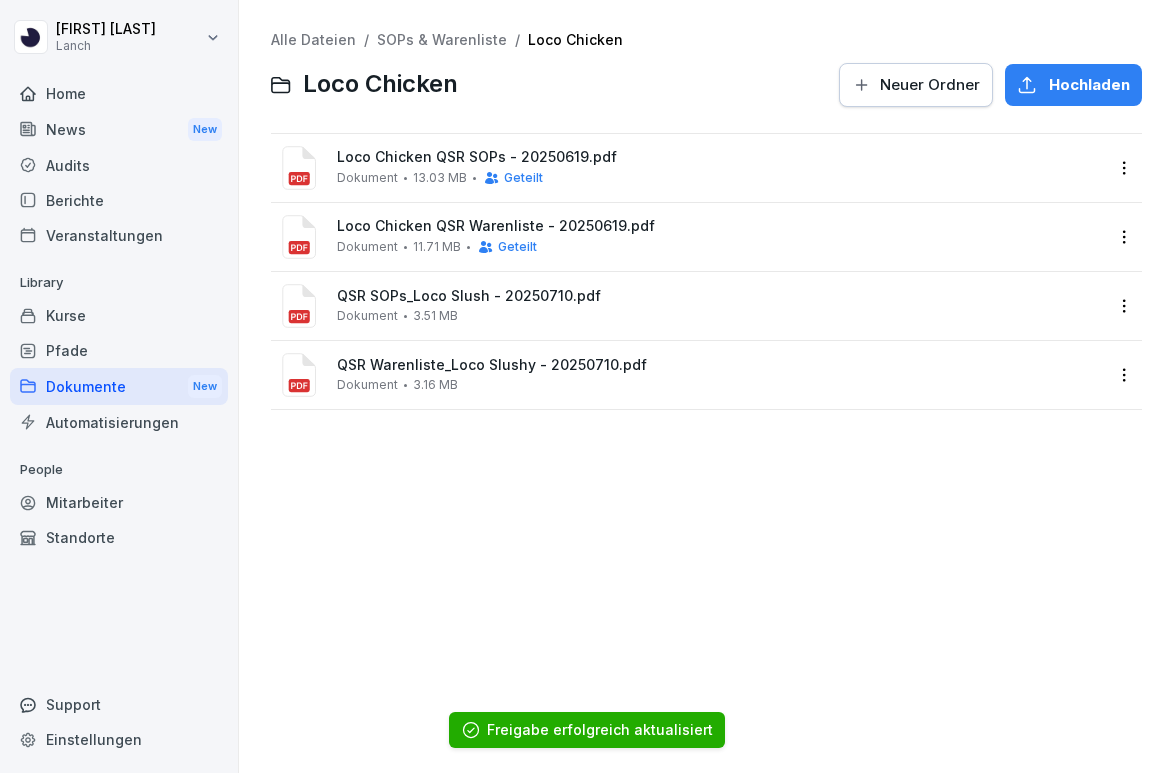 click on "[FIRST]   [LAST] Lanch Home News New Audits Berichte Veranstaltungen Library Kurse Pfade Dokumente New Automatisierungen People Mitarbeiter Standorte Support Einstellungen Alle Dateien / SOPs & Warenliste / Loco Chicken Loco Chicken Neuer Ordner Hochladen Loco Chicken QSR SOPs - 20250619.pdf Dokument 13.03 MB Geteilt Loco Chicken QSR Warenliste - 20250619.pdf Dokument 11.71 MB Geteilt QSR SOPs_Loco Slush - 20250710.pdf Dokument 3.51 MB QSR Warenliste_Loco Slushy - 20250710.pdf Dokument 3.16 MB Freigabe erfolgreich aktualisiert" at bounding box center [587, 386] 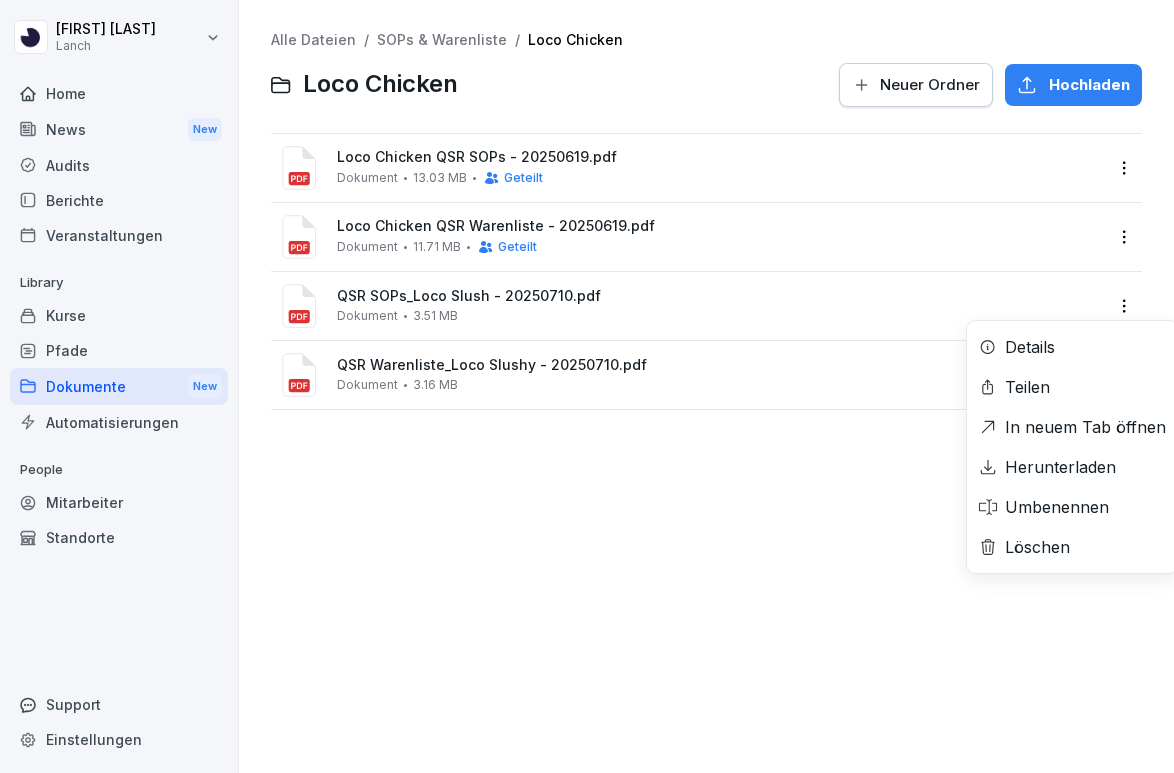 click on "Teilen" at bounding box center (1072, 387) 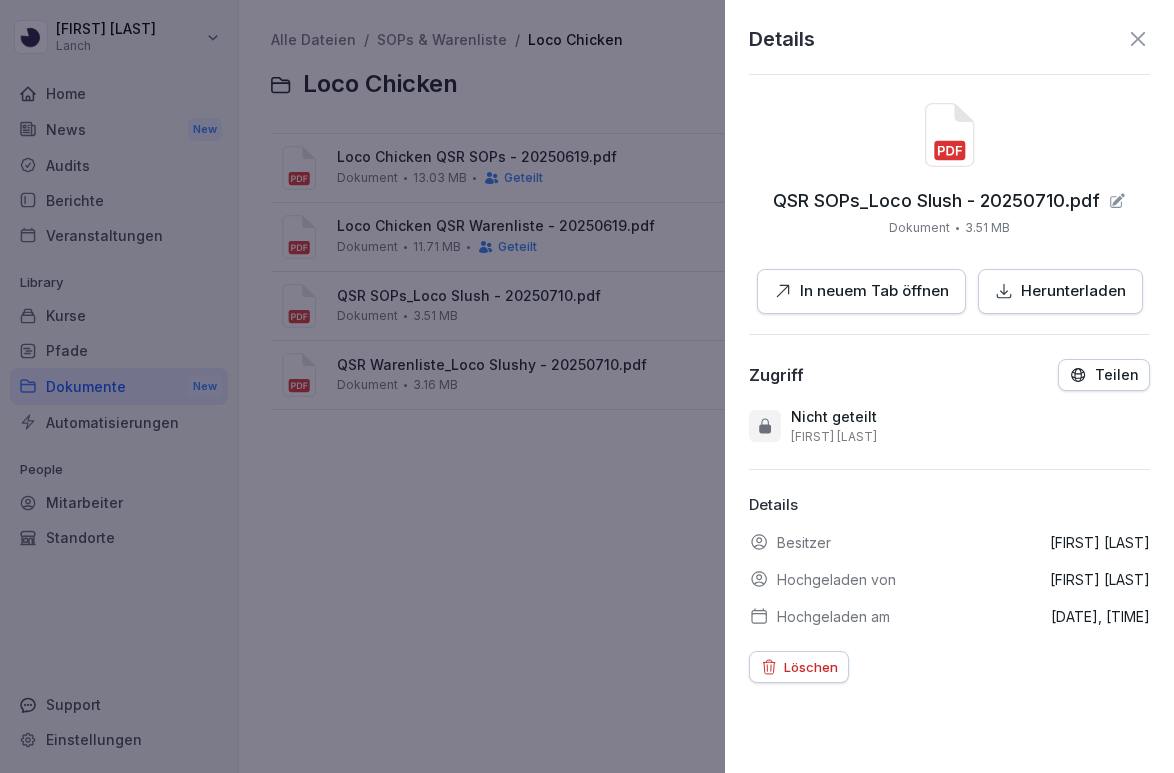 click on "Teilen" at bounding box center (1117, 375) 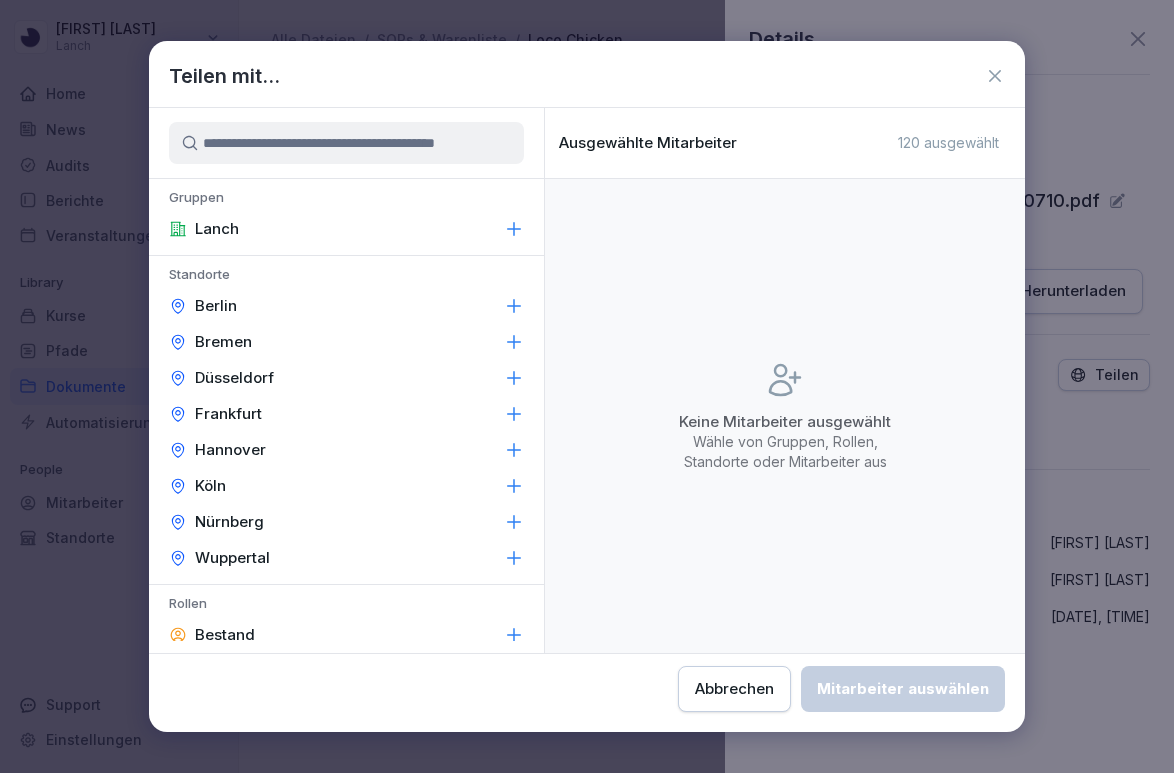 click 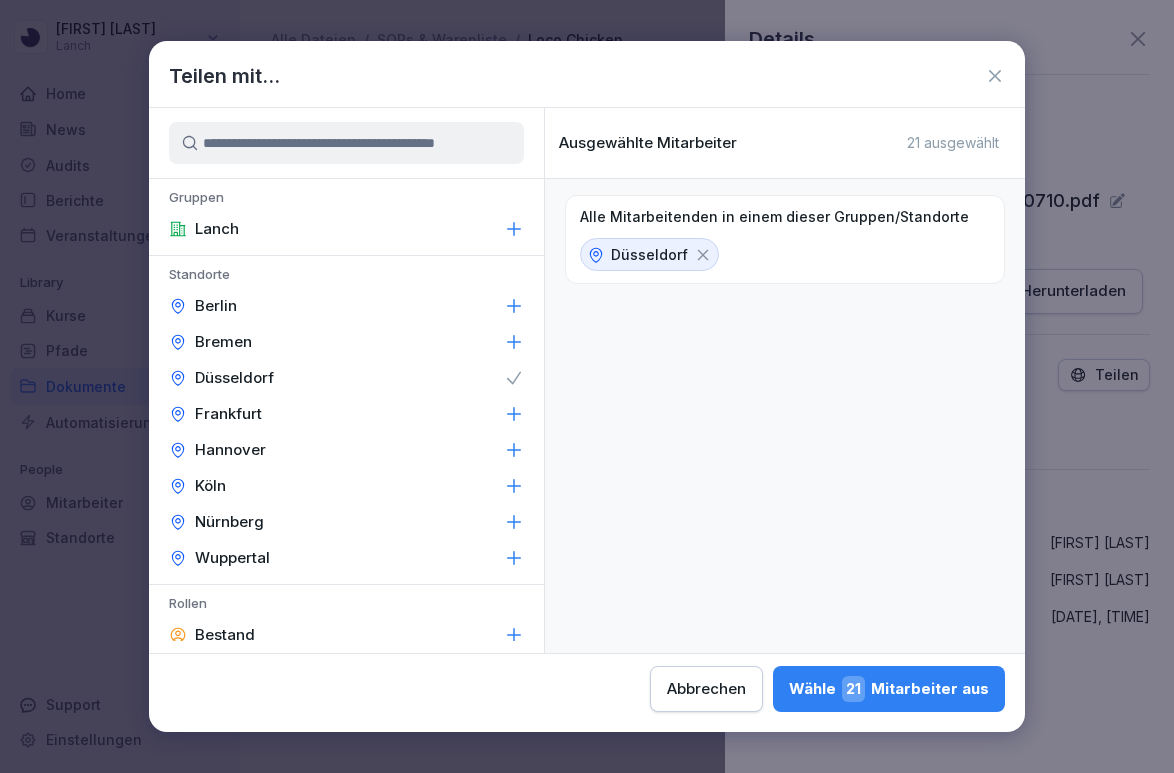 click 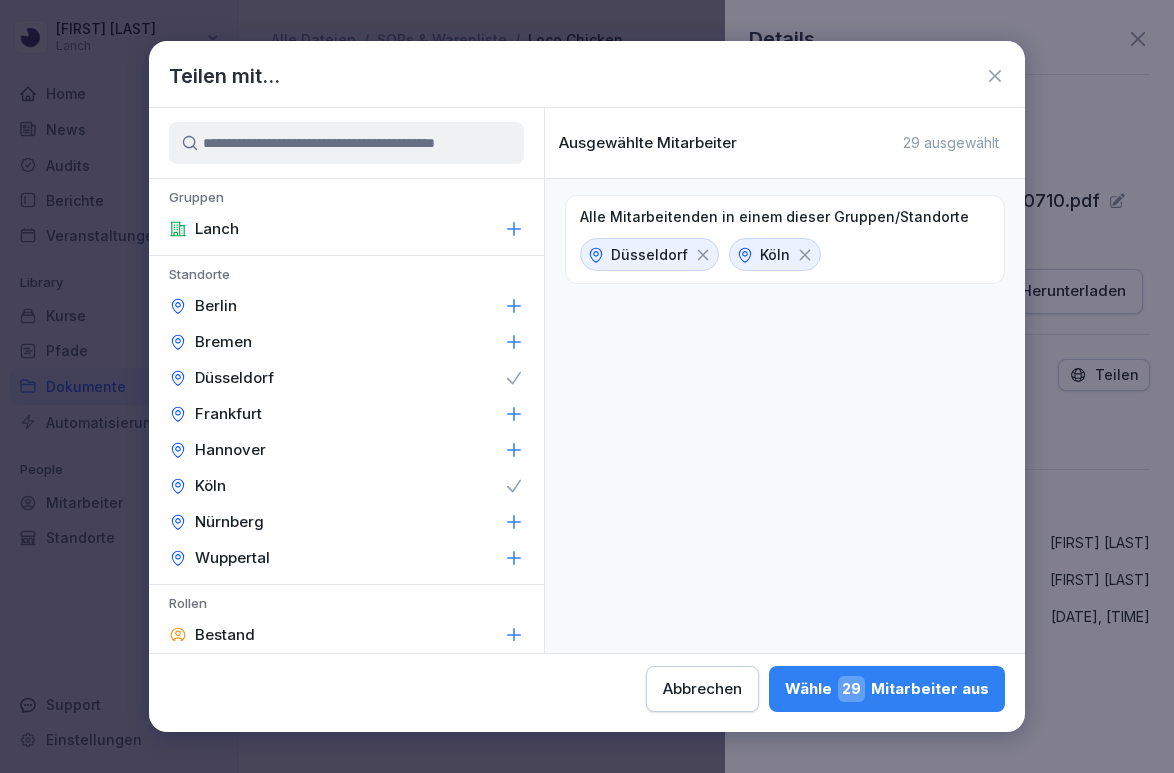 click on "Wähle  29  Mitarbeiter aus" at bounding box center (887, 689) 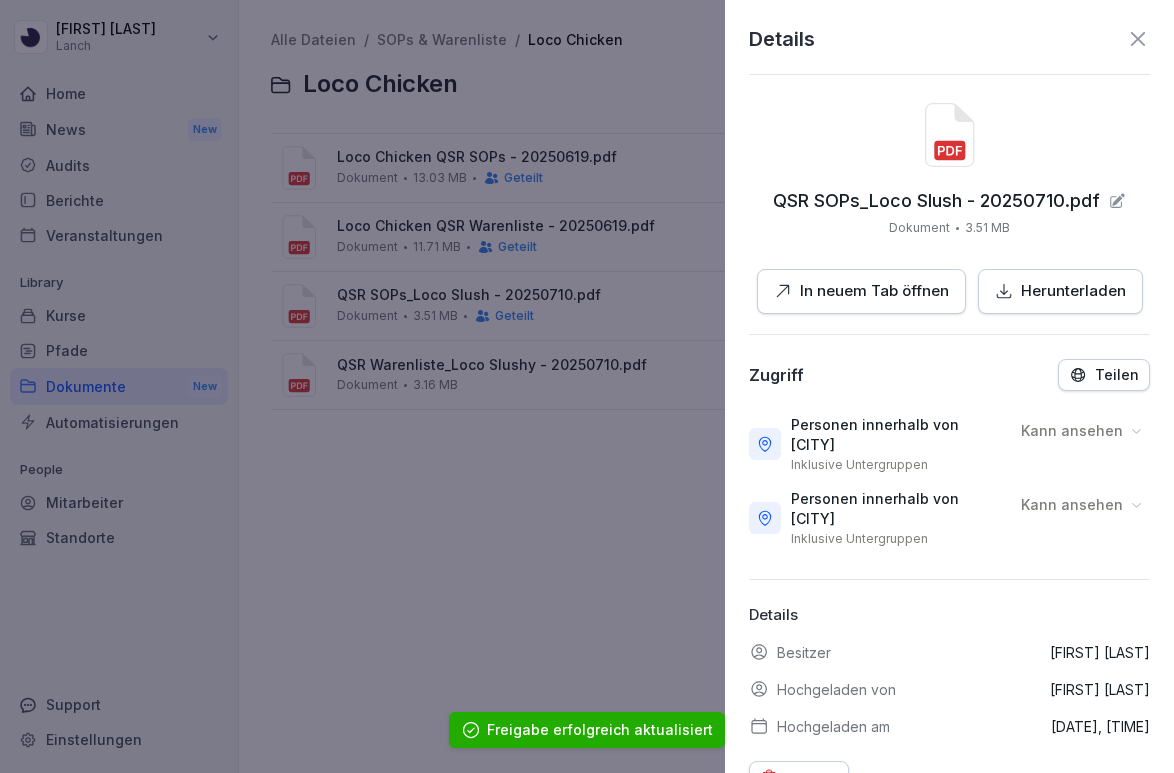 click 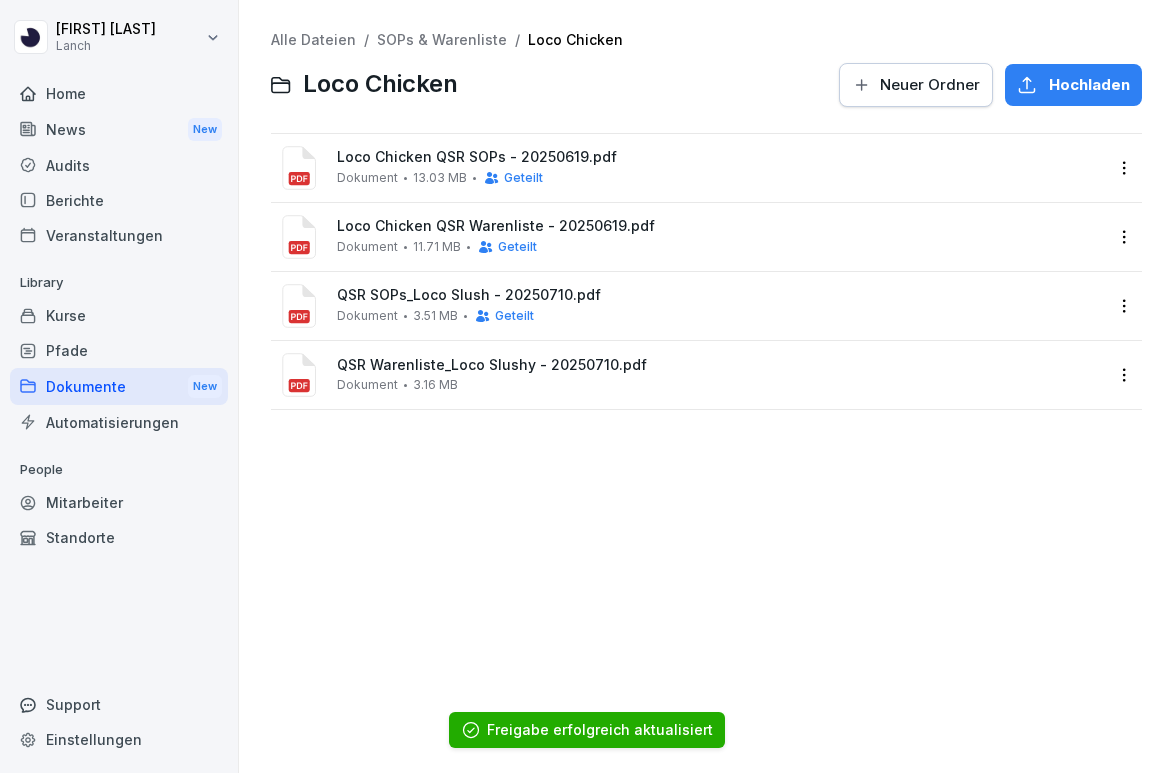 click on "[FIRST]   [LAST] Lanch Home News New Audits Berichte Veranstaltungen Library Kurse Pfade Dokumente New Automatisierungen People Mitarbeiter Standorte Support Einstellungen Alle Dateien / SOPs & Warenliste / Loco Chicken Loco Chicken Neuer Ordner Hochladen Loco Chicken QSR SOPs - 20250619.pdf Dokument 13.03 MB Geteilt Loco Chicken QSR Warenliste - 20250619.pdf Dokument 11.71 MB Geteilt QSR SOPs_Loco Slush - 20250710.pdf Dokument 3.51 MB QSR Warenliste_Loco Slushy - 20250710.pdf Dokument 3.16 MB Freigabe erfolgreich aktualisiert" at bounding box center (587, 386) 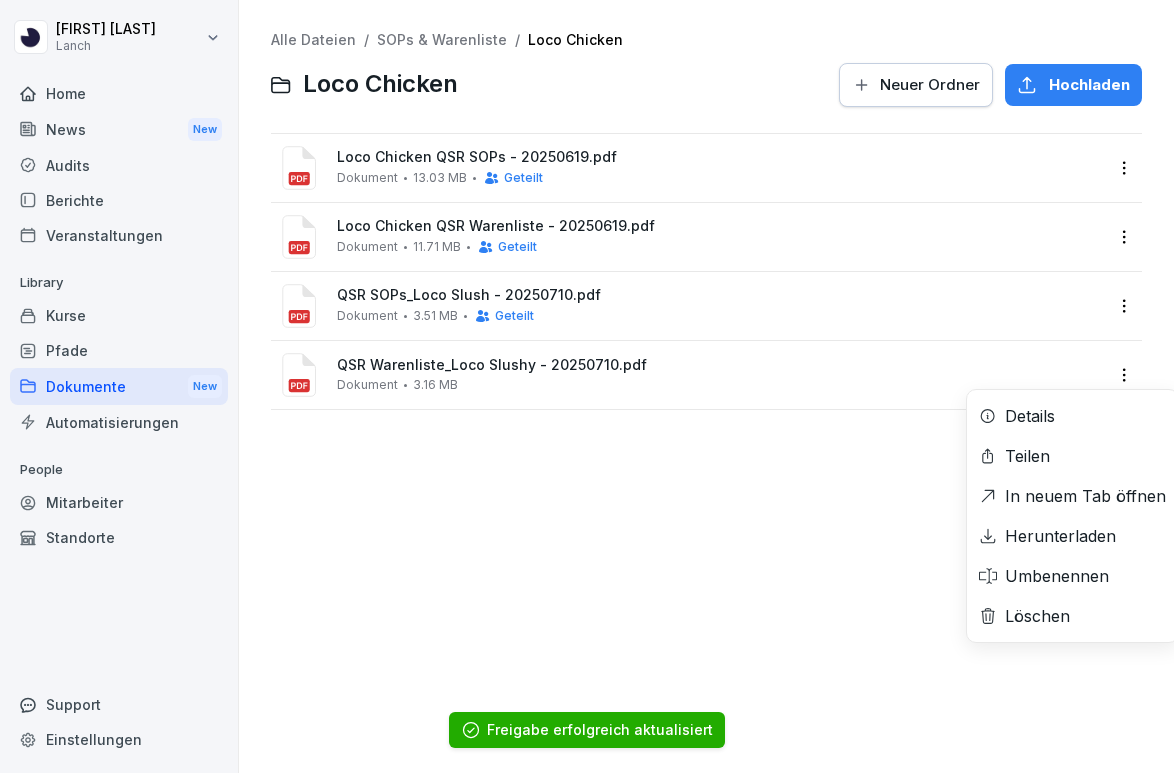 click on "Teilen" at bounding box center (1072, 456) 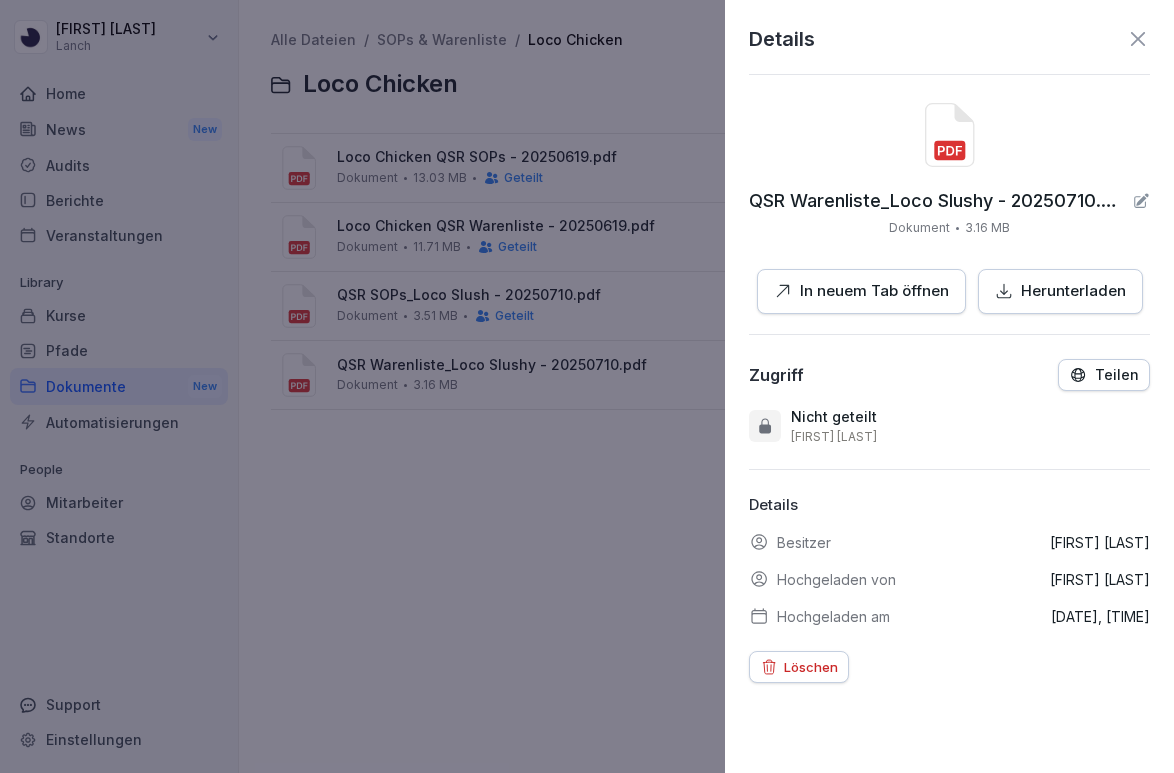 click on "Teilen" at bounding box center [1104, 375] 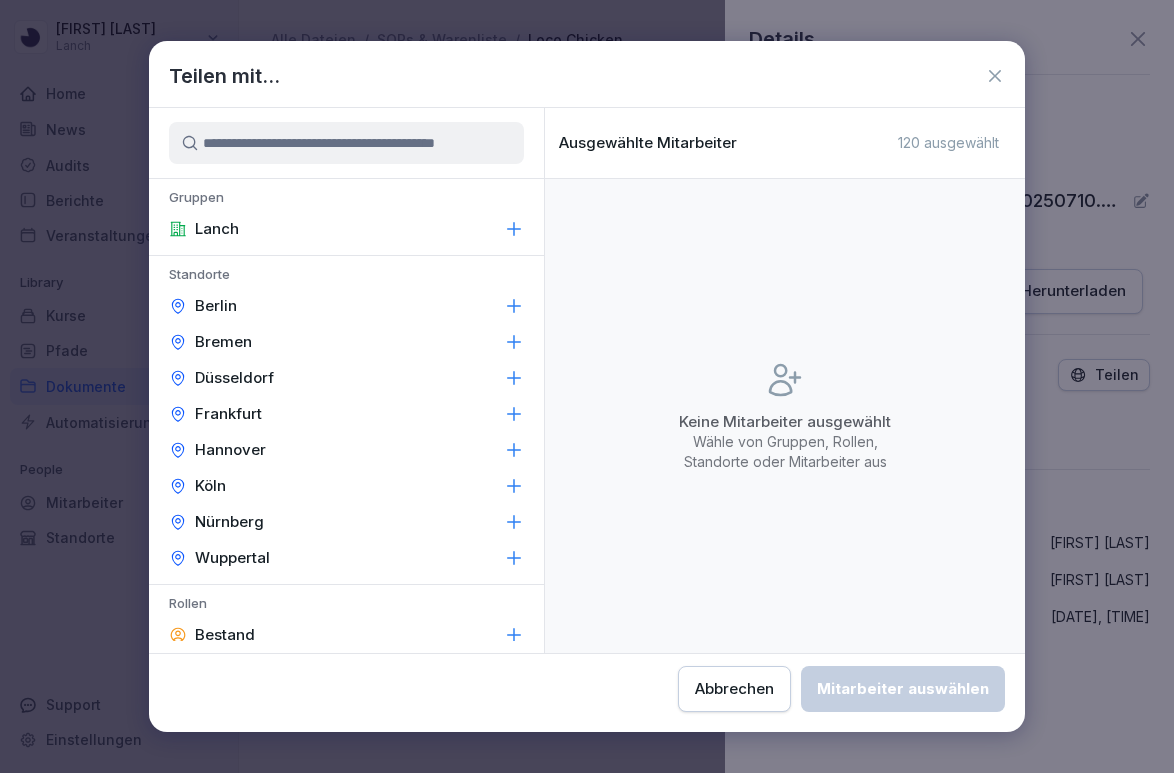 click 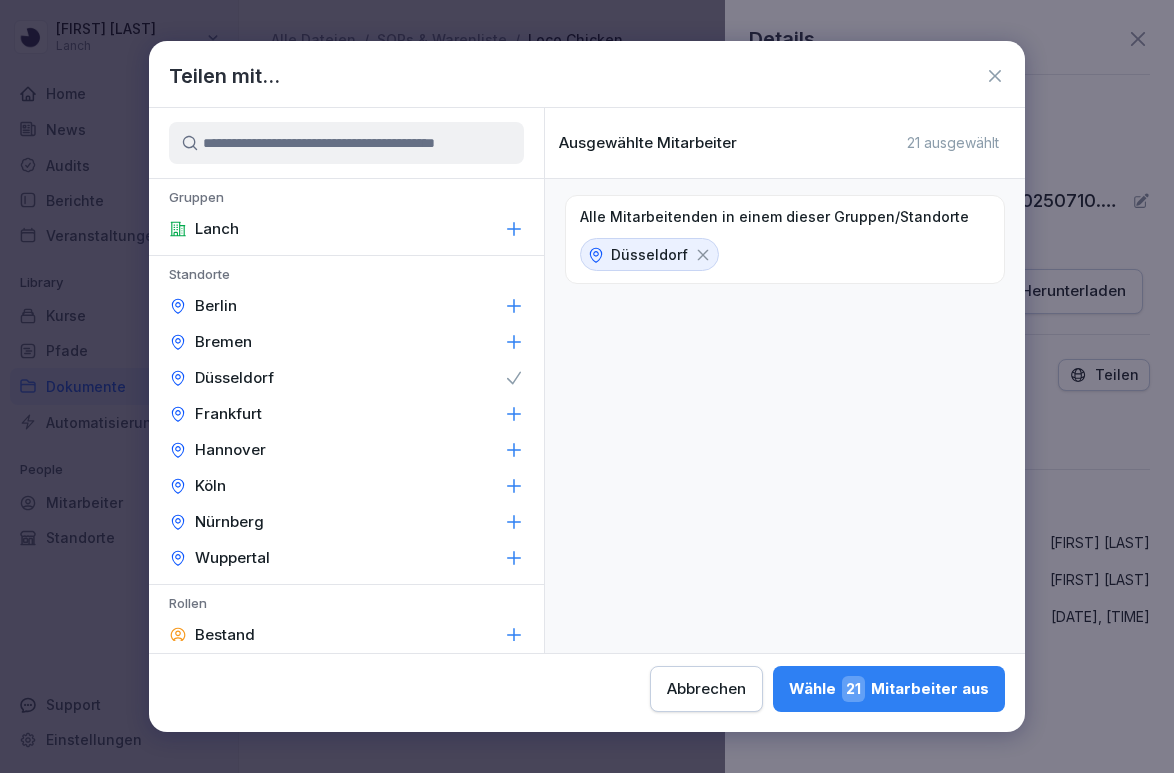 click 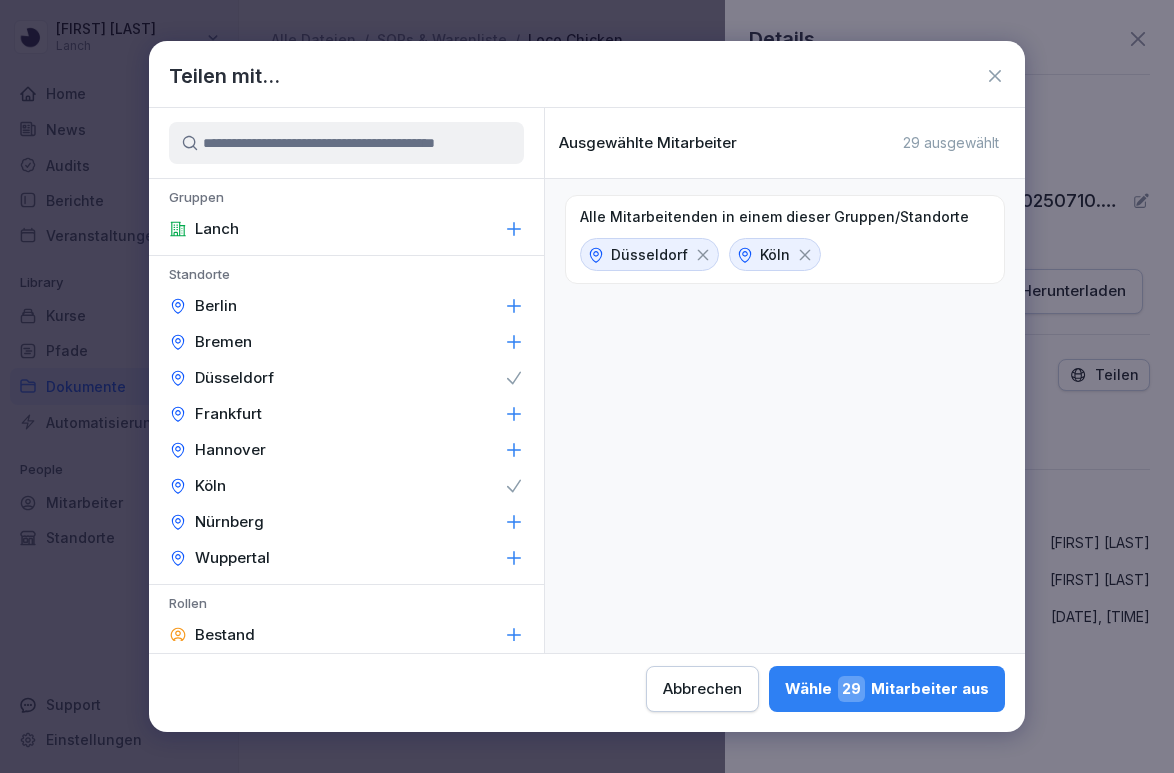 click on "Wähle  29  Mitarbeiter aus" at bounding box center [887, 689] 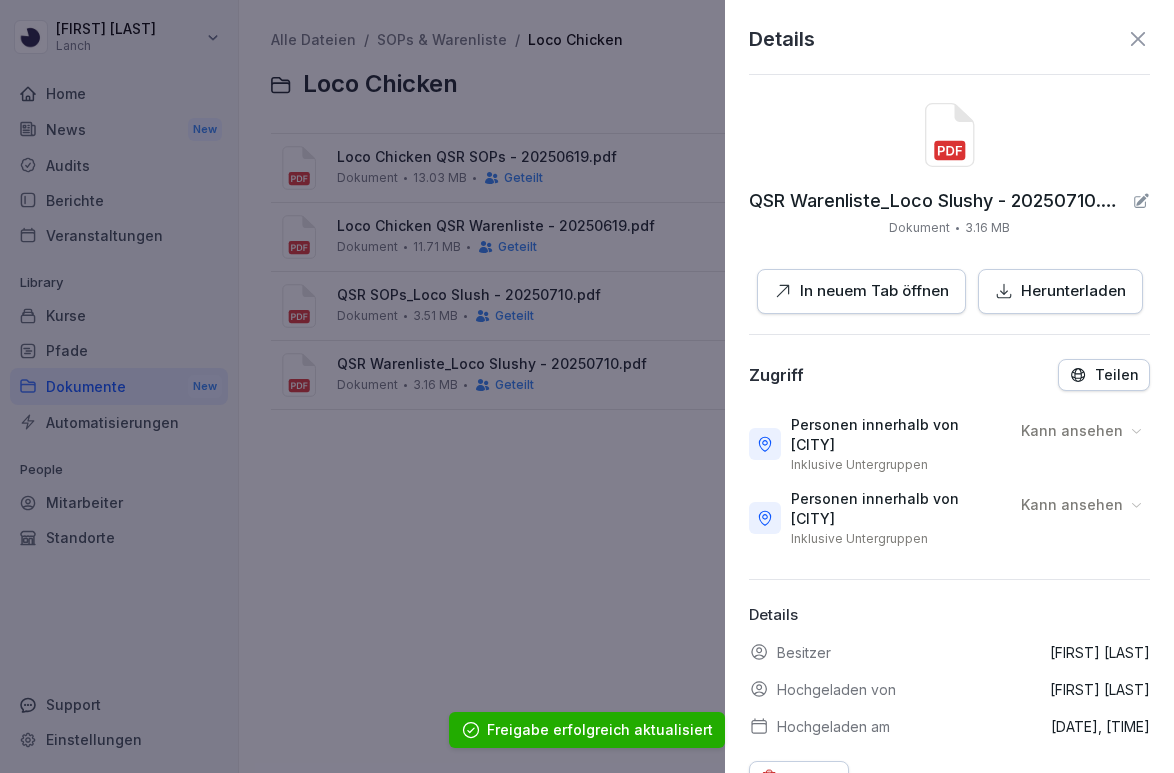 click on "Details QSR Warenliste_Loco Slushy - 20250710.pdf Dokument 3.16 MB In neuem Tab öffnen Herunterladen Zugriff Teilen Personen innerhalb von [CITY]  Inklusive Untergruppen Kann ansehen Personen innerhalb von [CITY]  Inklusive Untergruppen Kann ansehen Details Besitzer [FIRST]   [LAST] Hochgeladen von [FIRST]   [LAST] Hochgeladen am [DATE], [TIME] Löschen" at bounding box center [949, 386] 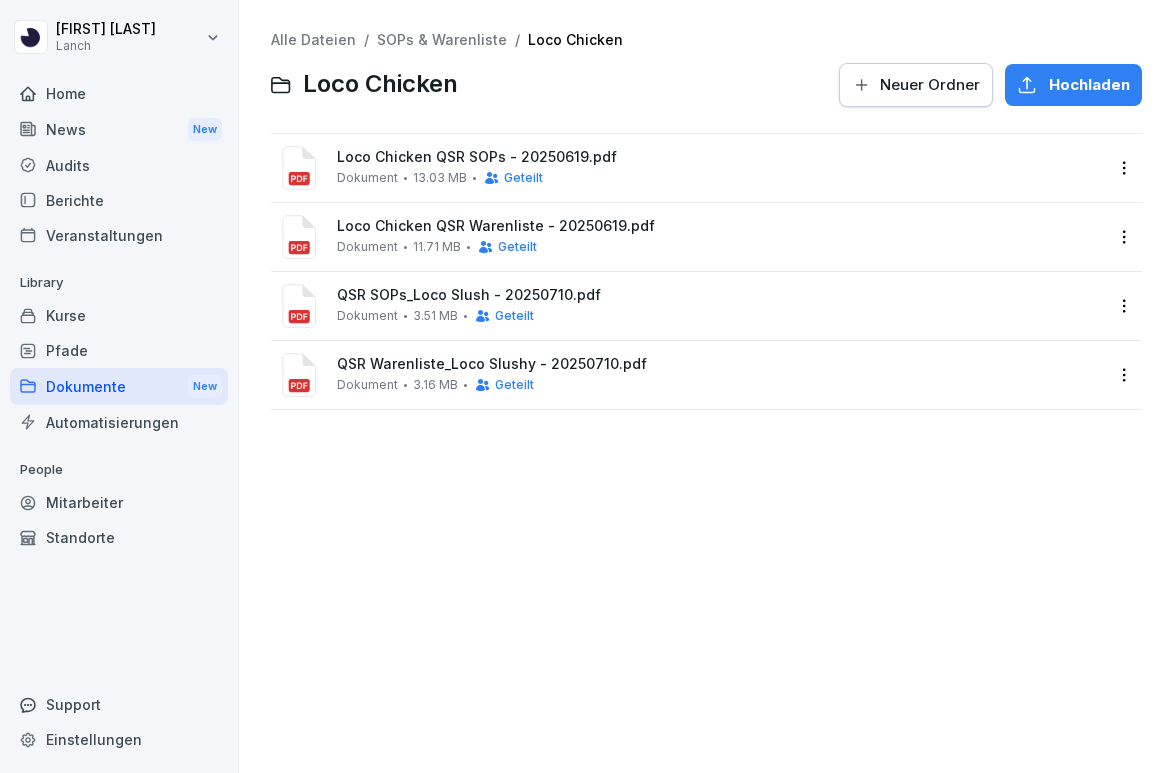 click on "SOPs & Warenliste" at bounding box center [442, 39] 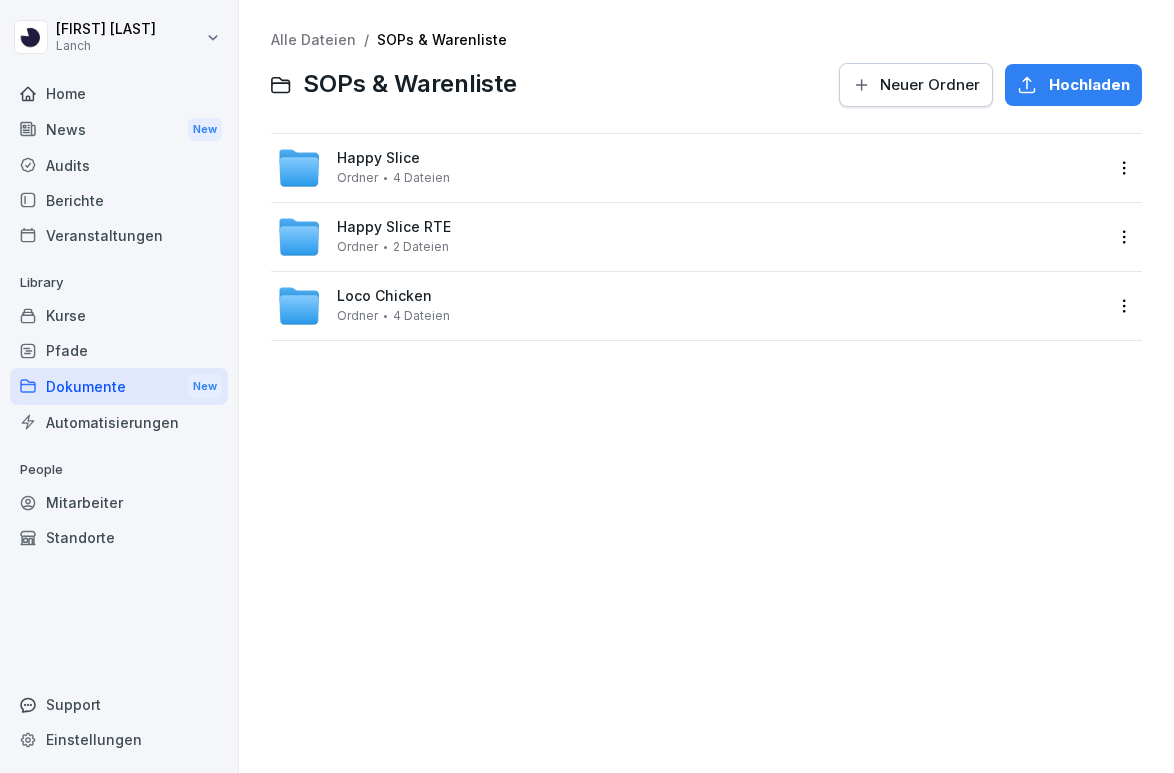 click on "Alle Dateien" at bounding box center (313, 39) 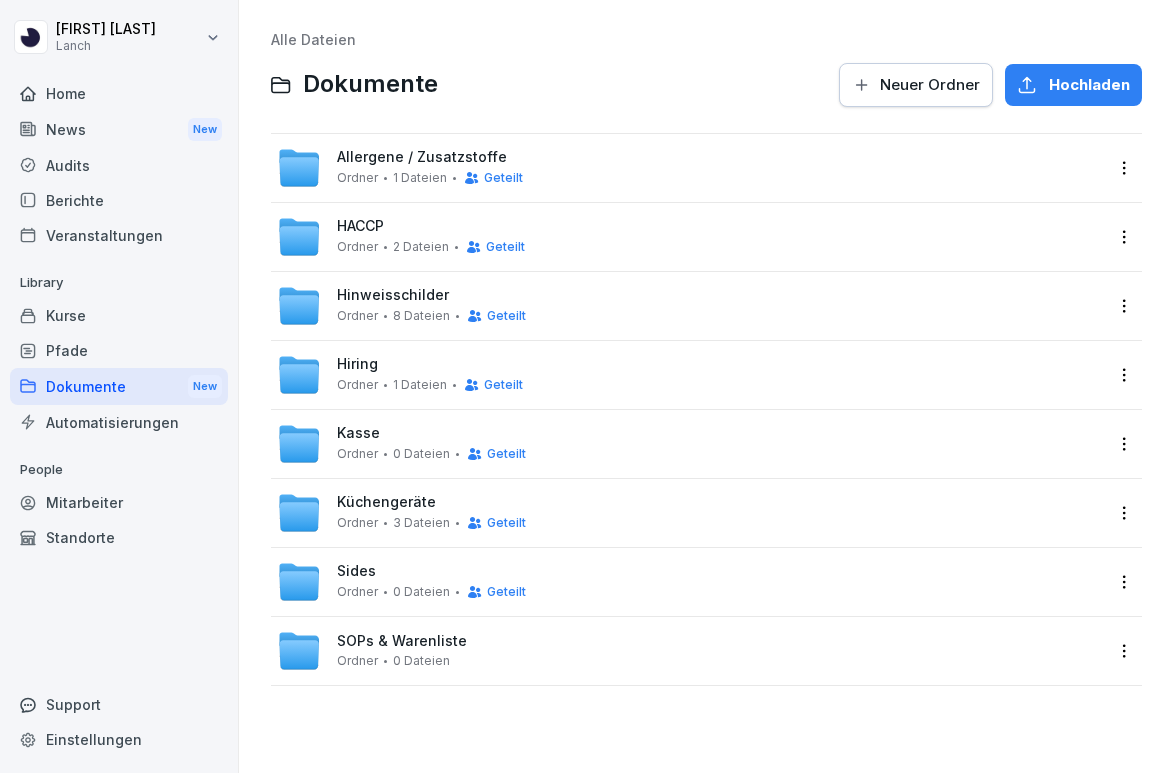 click on "Sides Ordner 0 Dateien Geteilt" at bounding box center [690, 582] 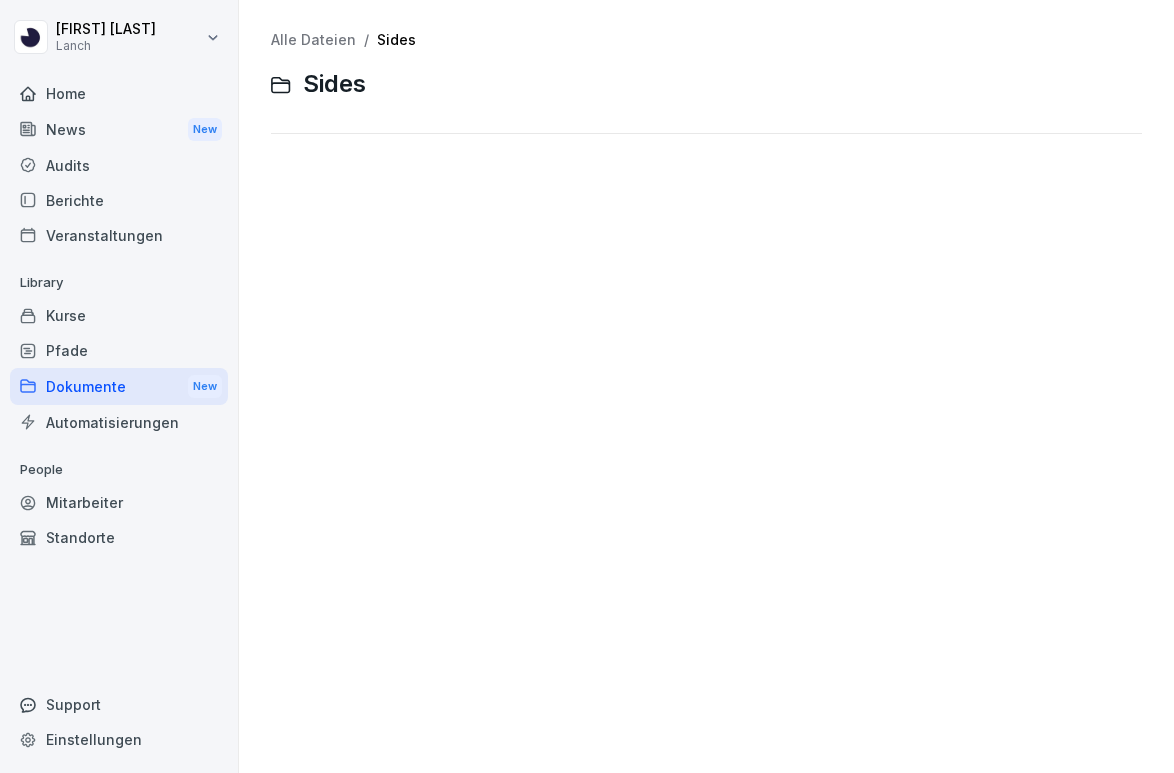 click on "Alle Dateien" at bounding box center [313, 39] 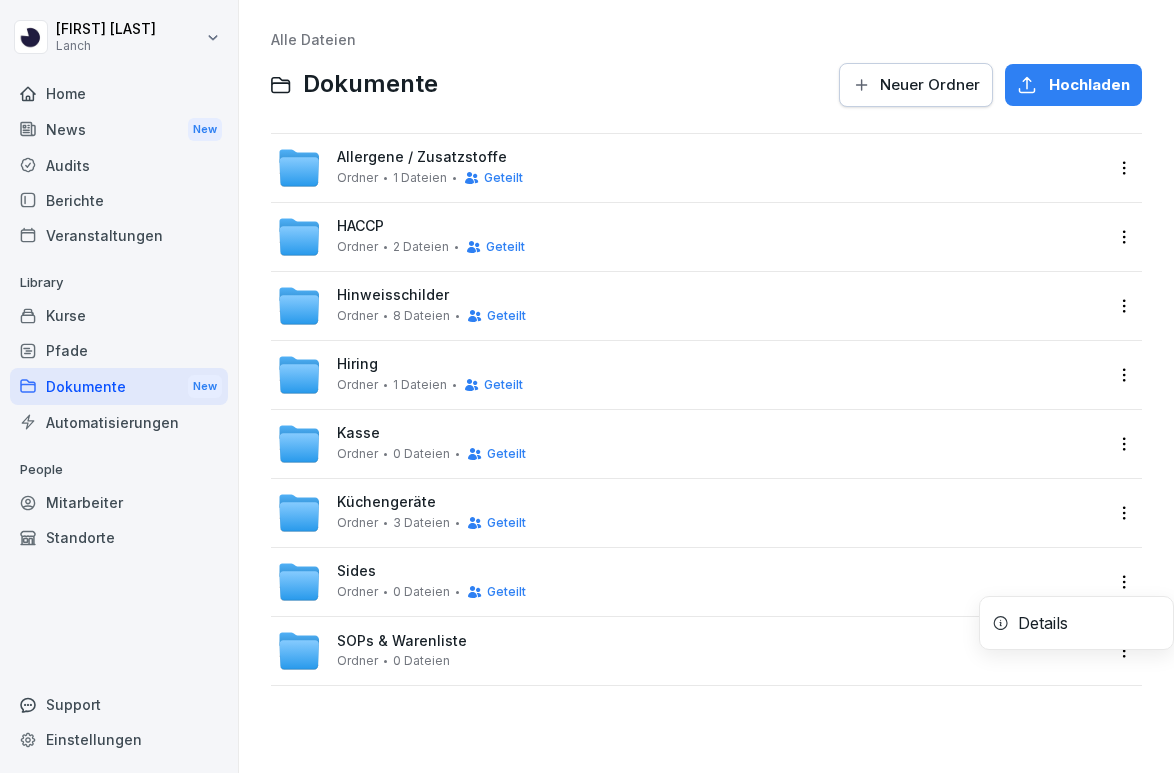 click on "[FIRST]   [LAST] Lanch Home News New Audits Berichte Veranstaltungen Library Kurse Pfade Dokumente New Automatisierungen People Mitarbeiter Standorte Support Einstellungen Alle Dateien Dokumente Neuer Ordner Hochladen Allergene / Zusatzstoffe Ordner 1 Dateien Geteilt HACCP Ordner 2 Dateien Geteilt Hinweisschilder Ordner 8 Dateien Geteilt Hiring Ordner 1 Dateien Geteilt Kasse Ordner 0 Dateien Geteilt Küchengeräte Ordner 3 Dateien Geteilt Sides Ordner 0 Dateien Geteilt SOPs & Warenliste Ordner 0 Dateien" at bounding box center [587, 386] 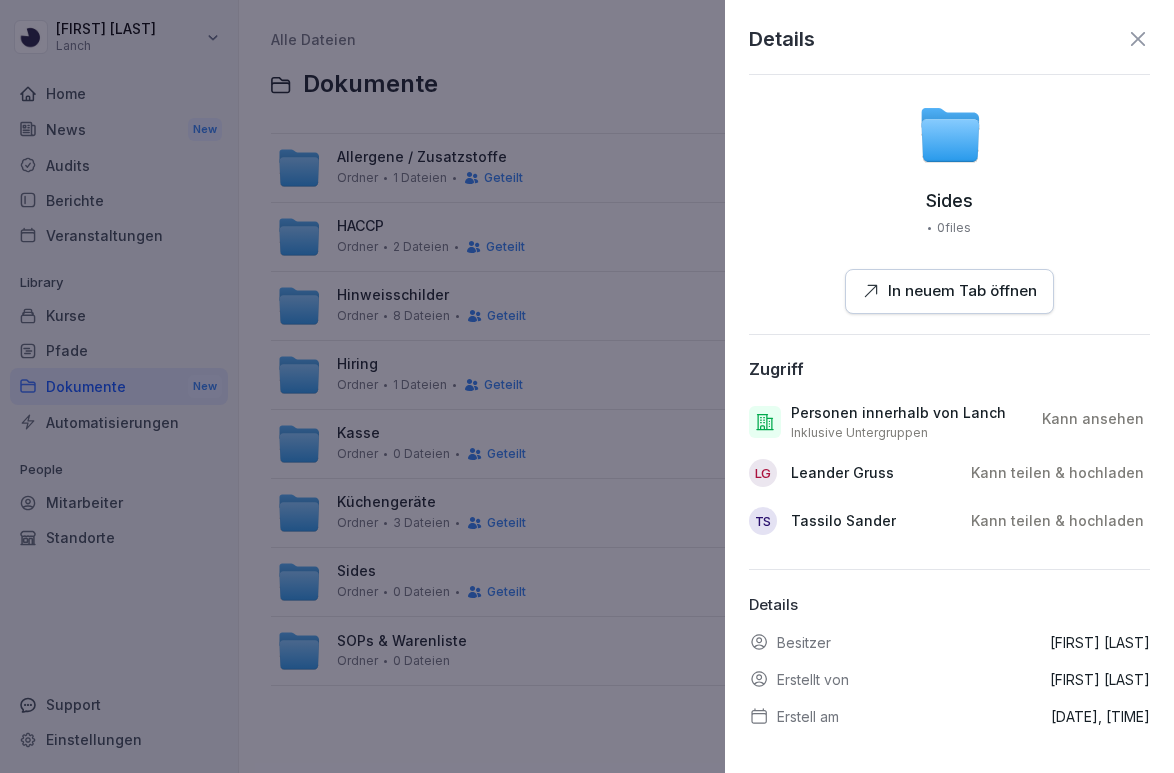 click 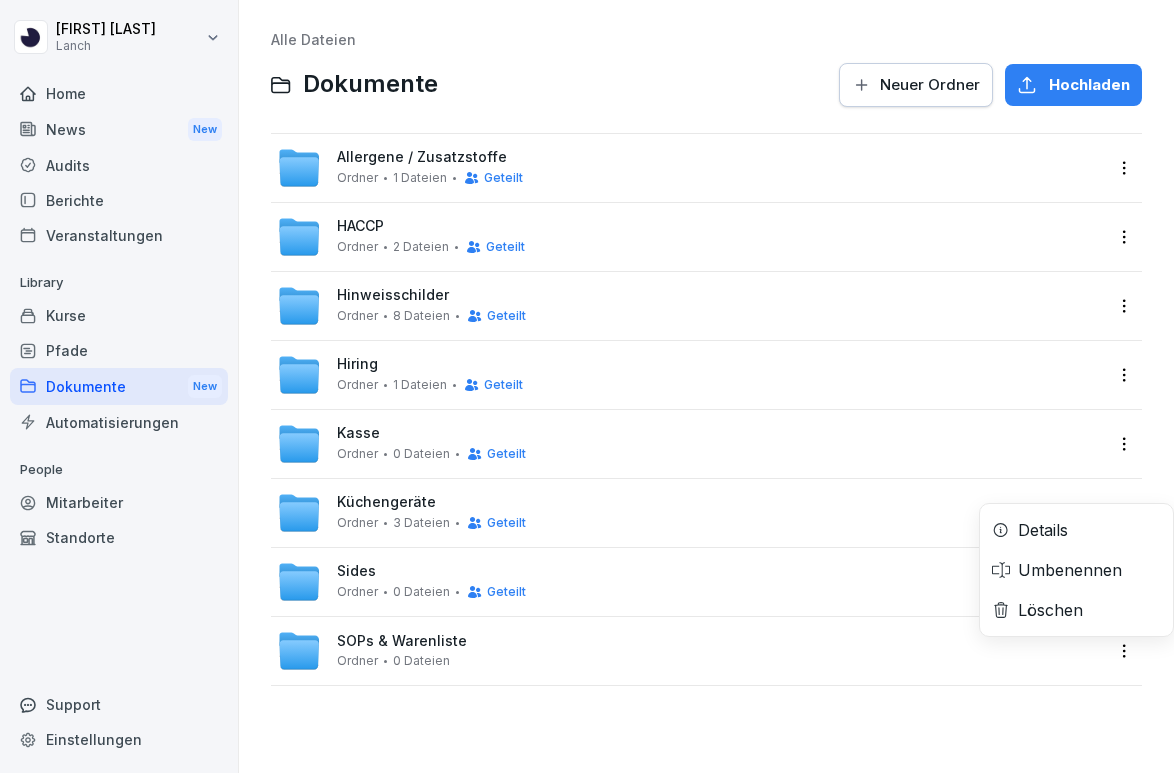 click on "[FIRST]   [LAST] Lanch Home News New Audits Berichte Veranstaltungen Library Kurse Pfade Dokumente New Automatisierungen People Mitarbeiter Standorte Support Einstellungen Alle Dateien Dokumente Neuer Ordner Hochladen Allergene / Zusatzstoffe Ordner 1 Dateien Geteilt HACCP Ordner 2 Dateien Geteilt Hinweisschilder Ordner 8 Dateien Geteilt Hiring Ordner 1 Dateien Geteilt Kasse Ordner 0 Dateien Geteilt Küchengeräte Ordner 3 Dateien Geteilt Sides Ordner 0 Dateien Geteilt SOPs & Warenliste Ordner 0 Dateien Details Umbenennen Löschen" at bounding box center (587, 386) 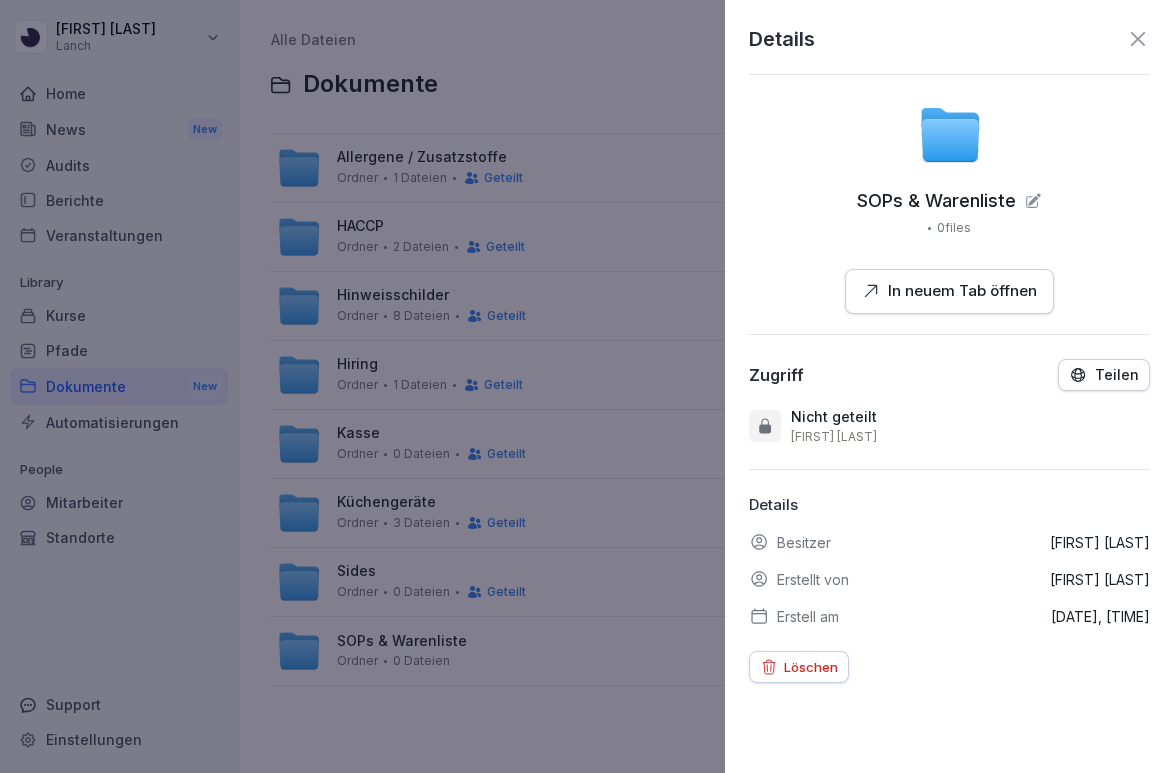 click on "Teilen" at bounding box center [1117, 375] 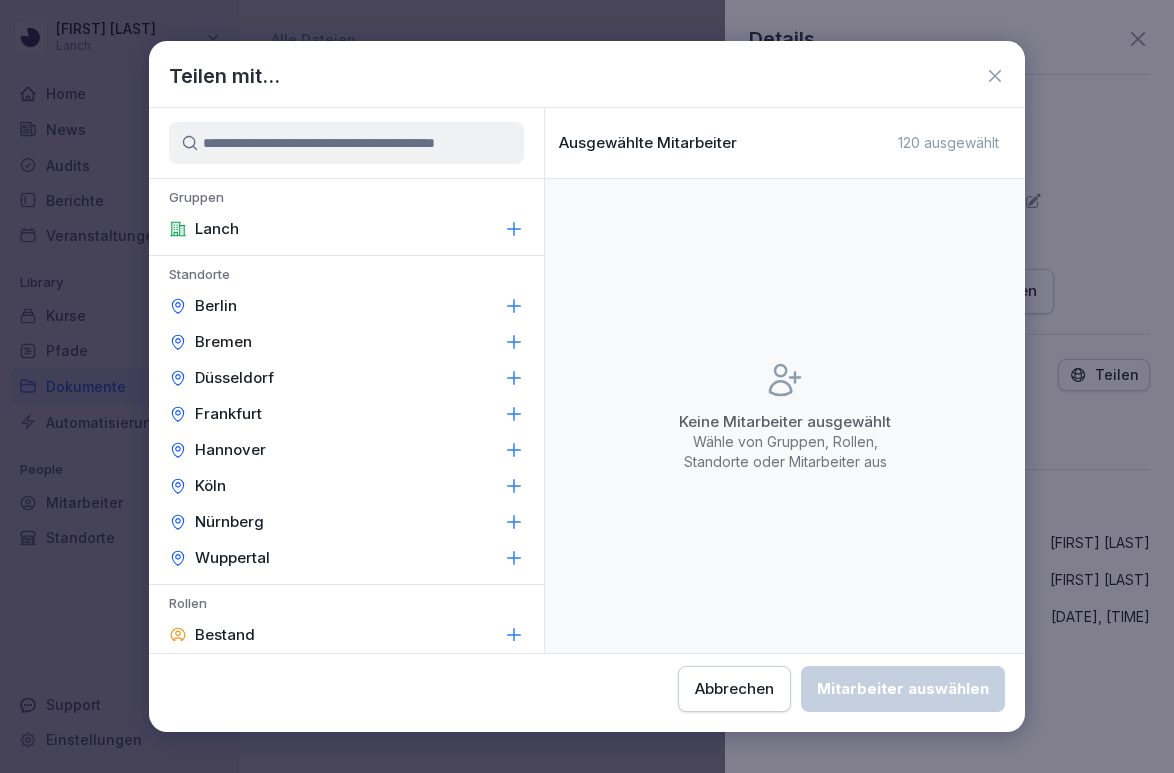 click 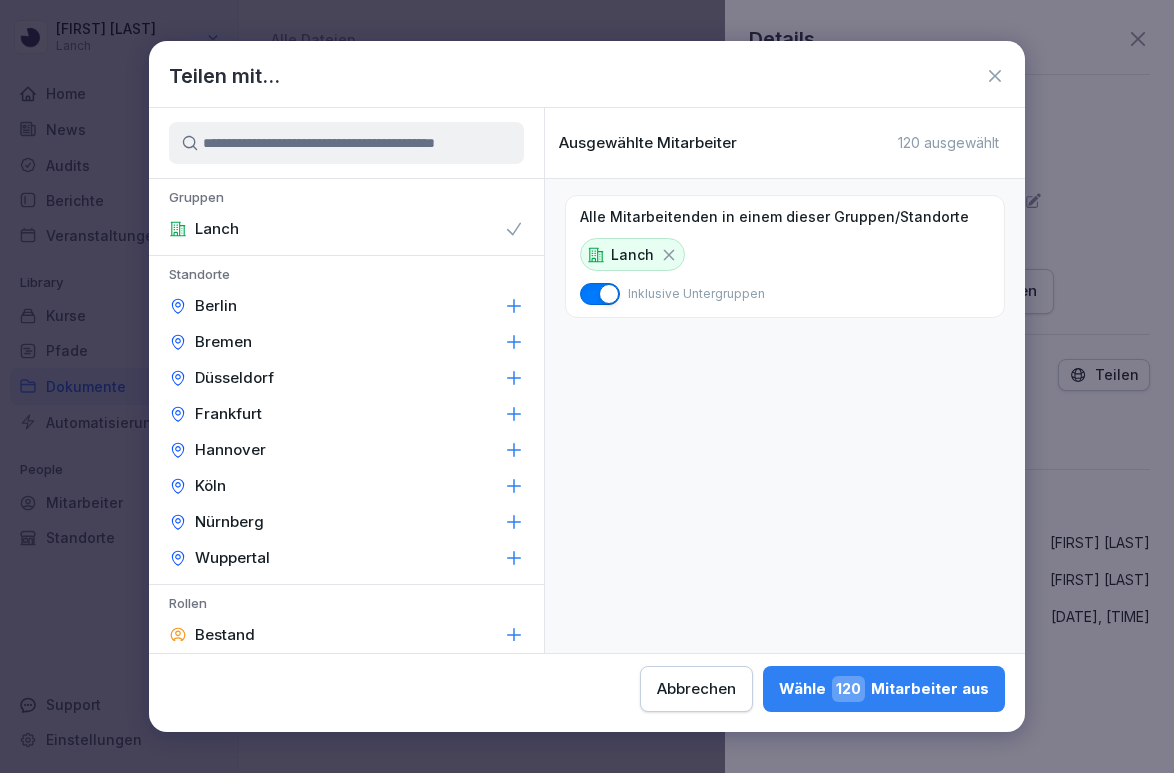 click on "Wähle  120  Mitarbeiter aus" at bounding box center (884, 689) 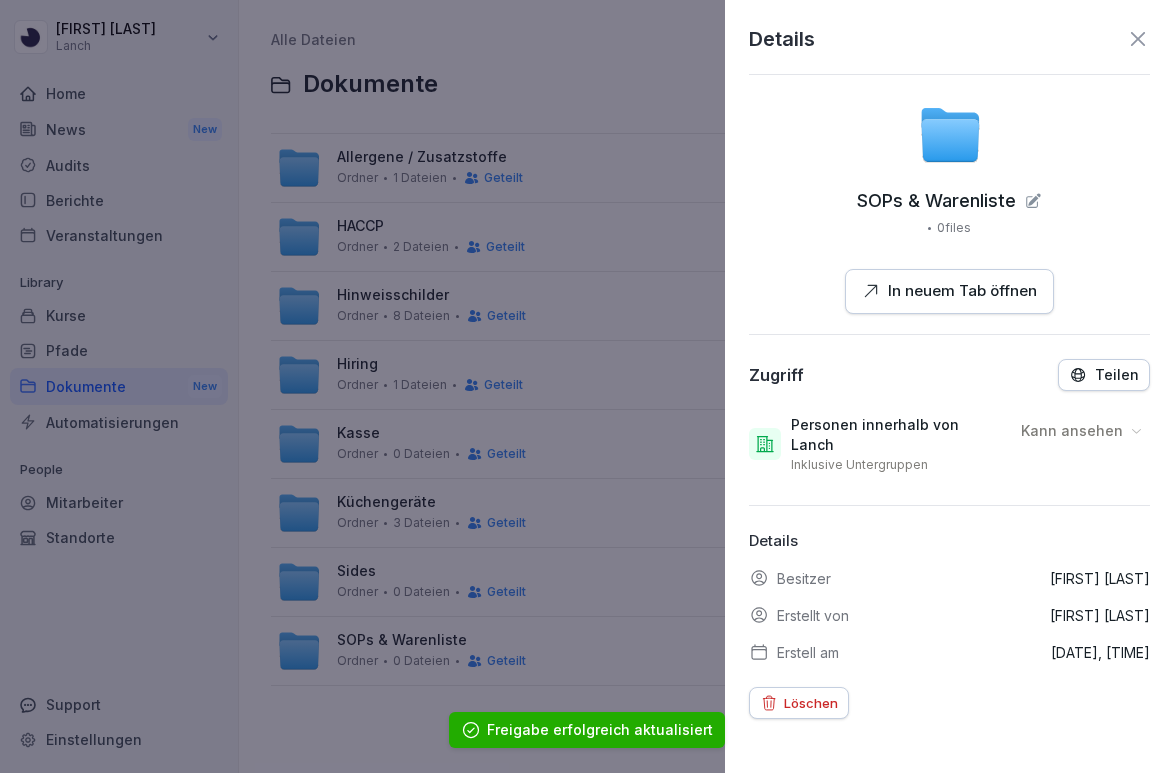 click 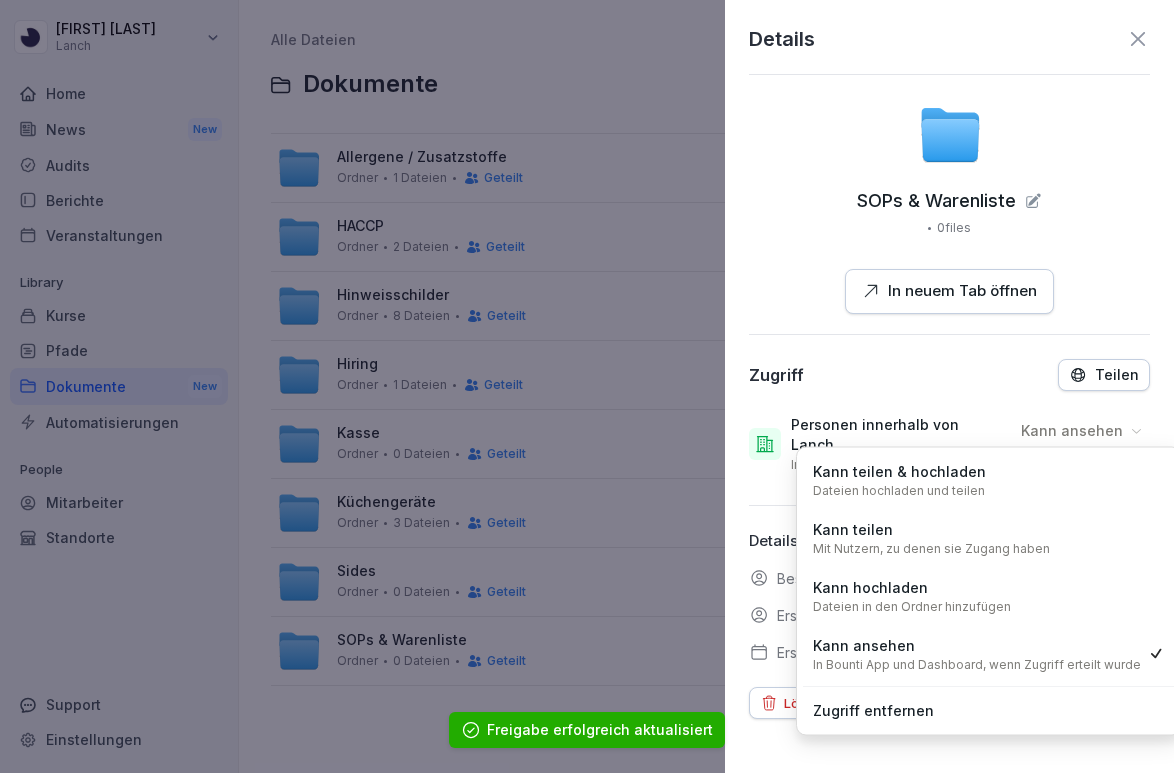 click 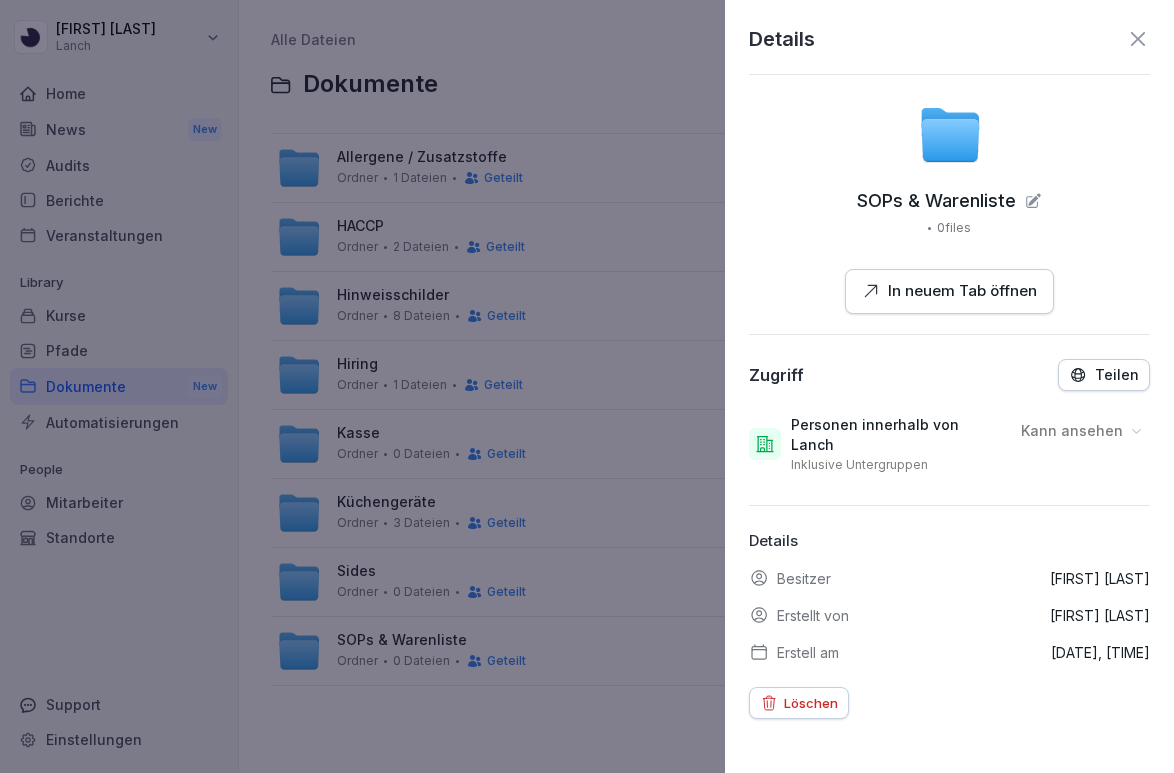 click on "Teilen" at bounding box center [1117, 375] 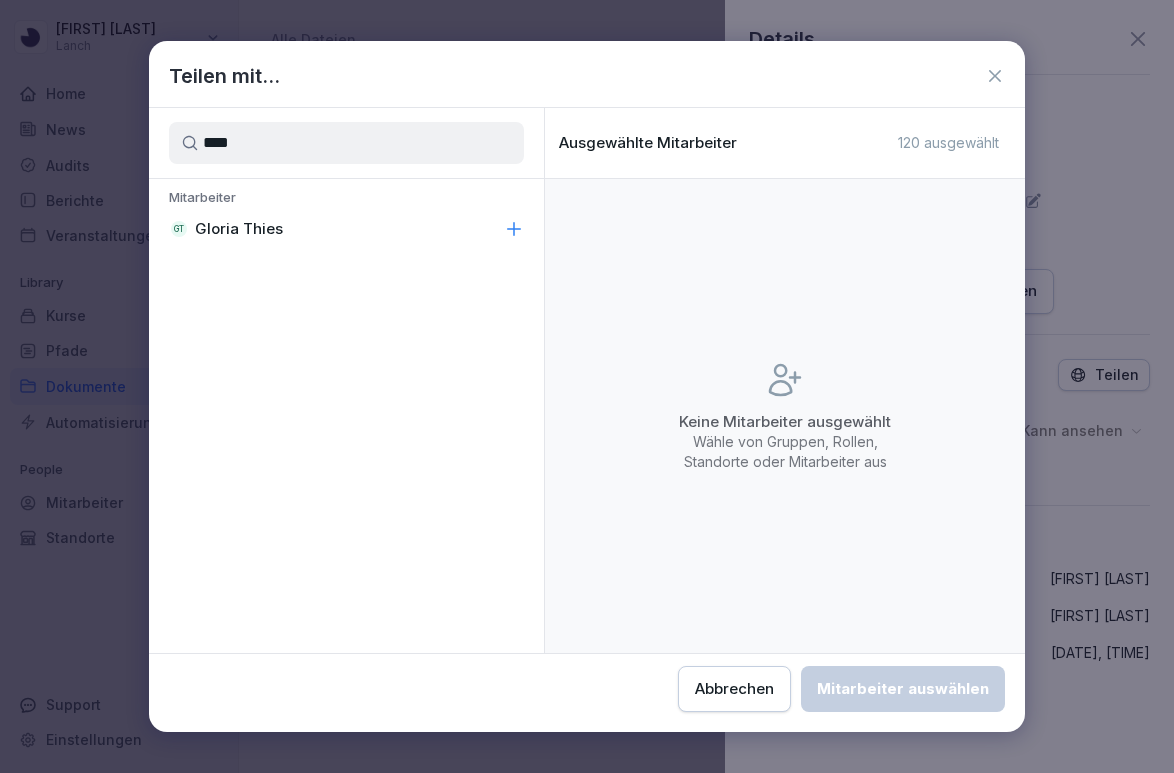 type on "****" 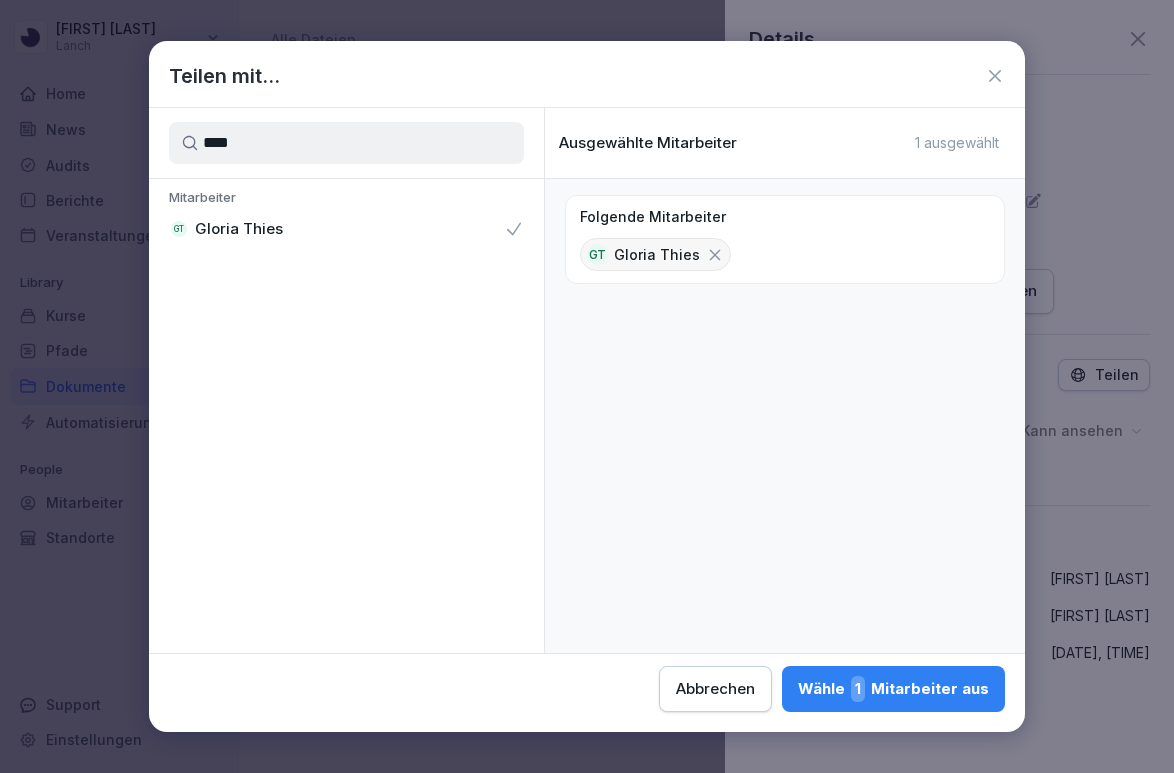 click on "Wähle  1  Mitarbeiter aus" at bounding box center [893, 689] 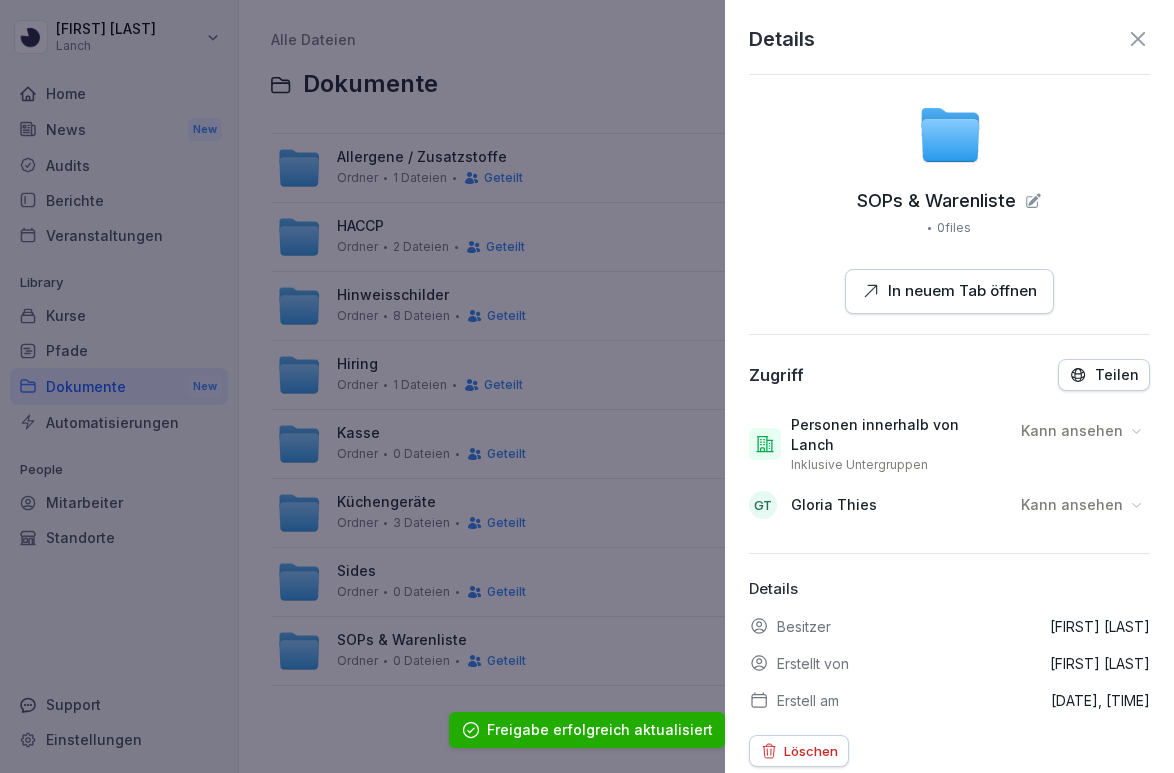click on "Kann ansehen" at bounding box center (1072, 505) 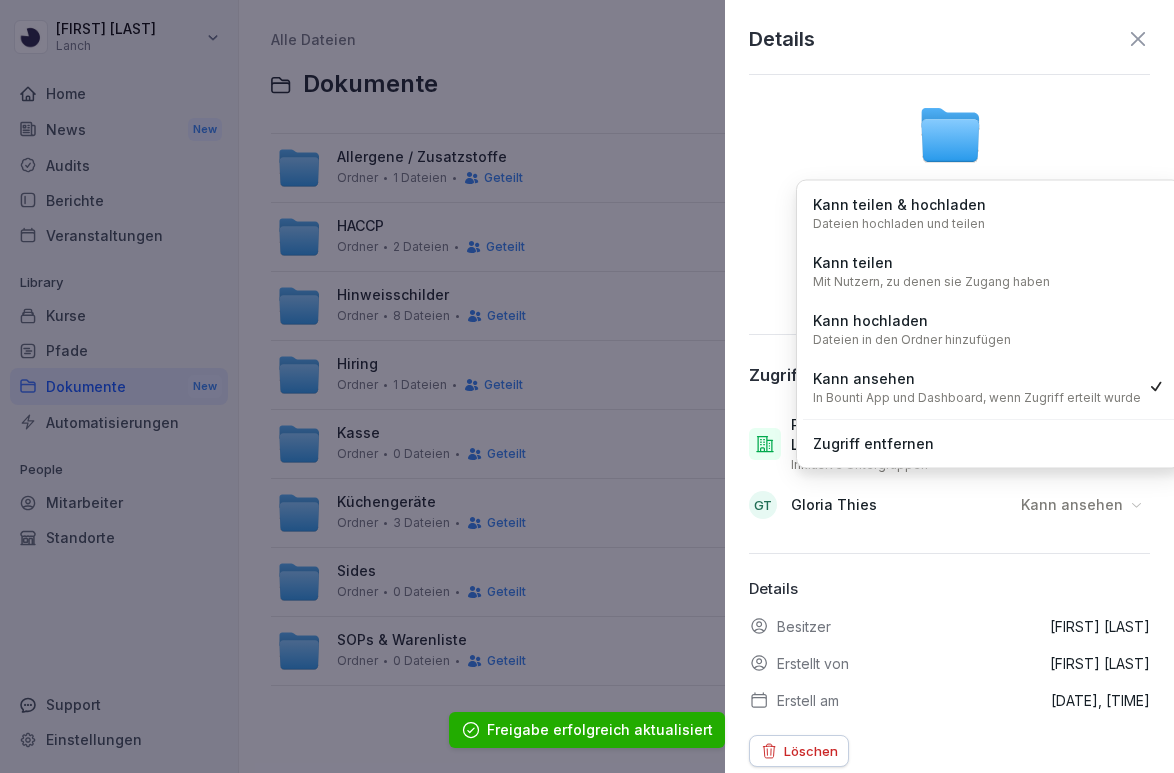 click on "Kann teilen & hochladen Dateien hochladen und teilen" at bounding box center (989, 213) 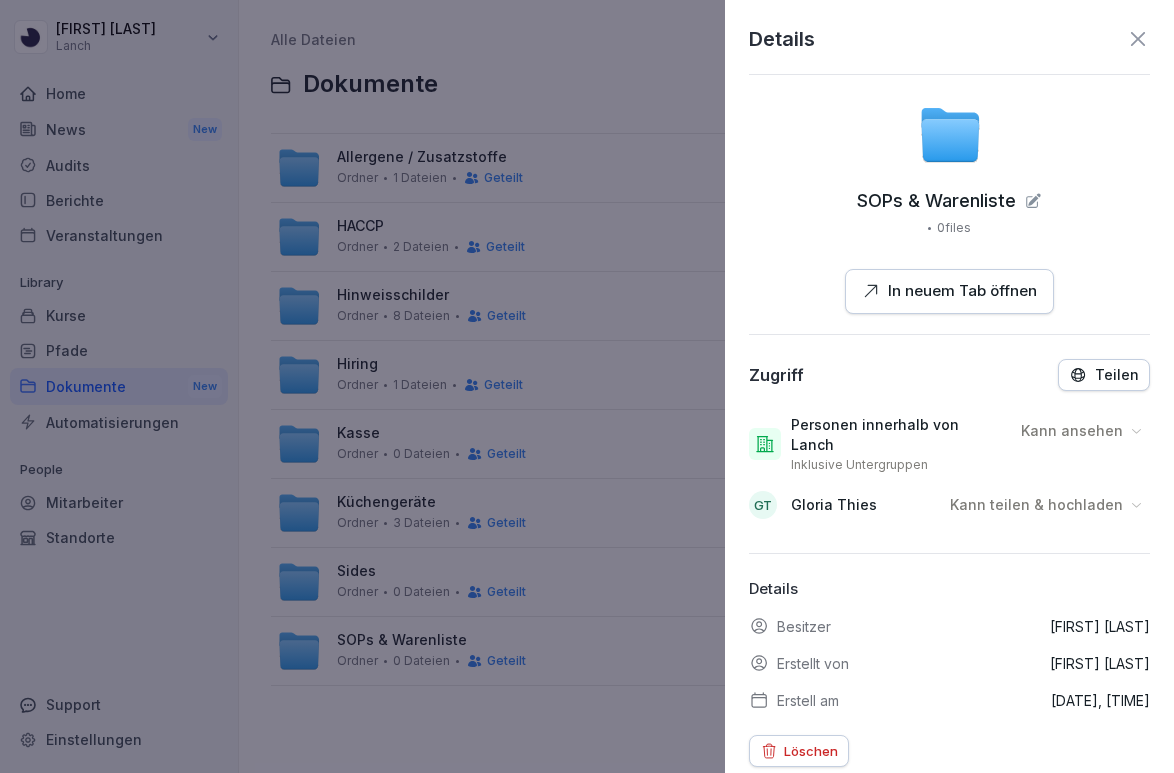click on "Teilen" at bounding box center [1117, 375] 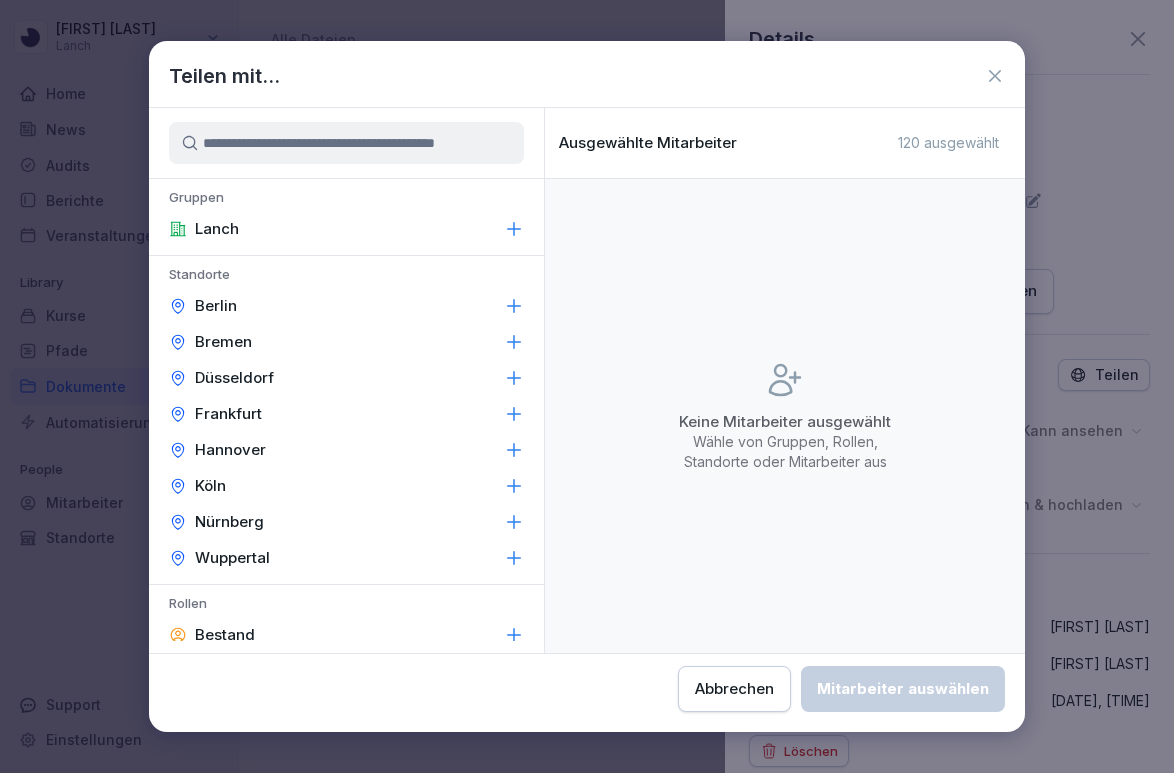 click at bounding box center [346, 143] 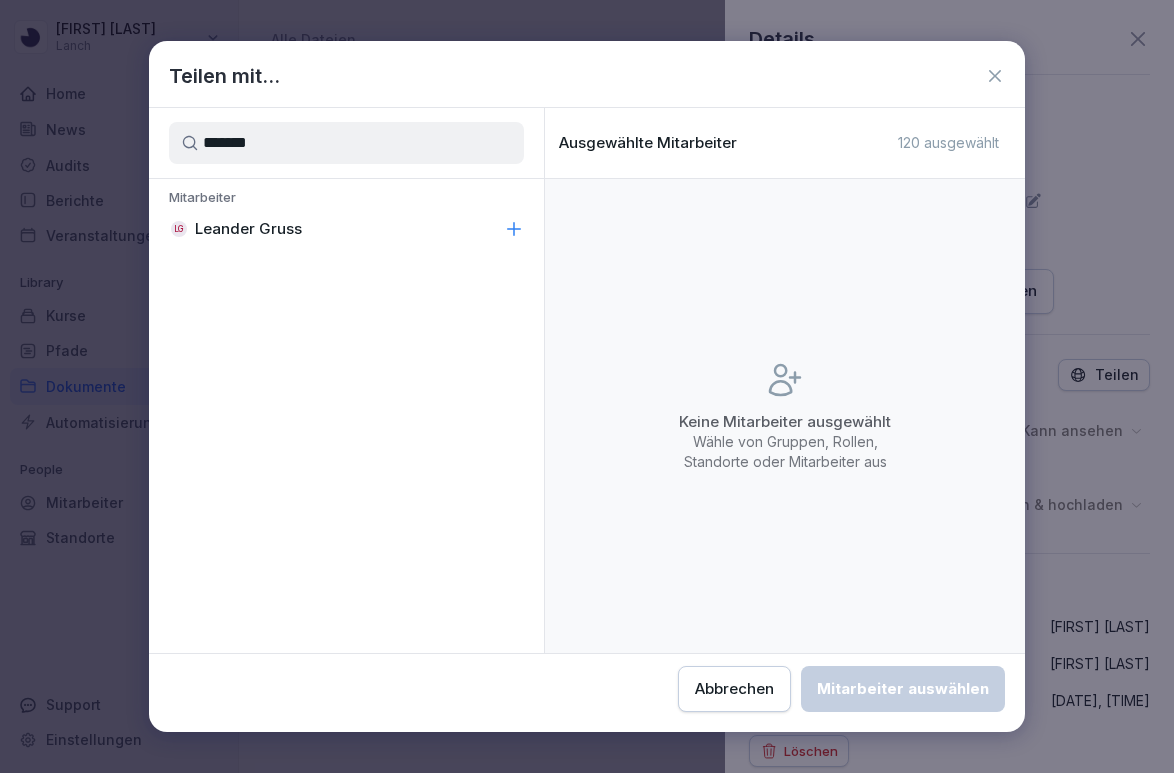 type on "*******" 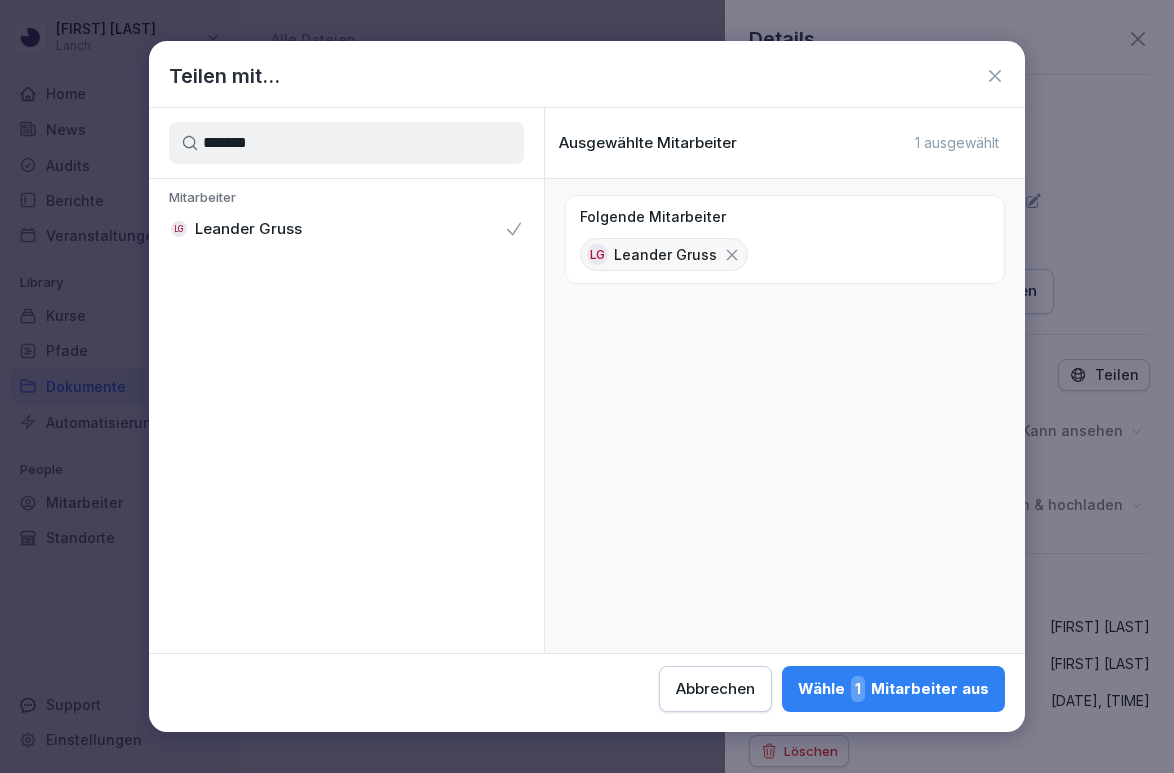 click on "Teilen mit... ******* Mitarbeiter LG [LAST] Ausgewählte Mitarbeiter 1 ausgewählt Folgende Mitarbeiter LG [LAST] Abbrechen Wähle  1  Mitarbeiter aus" at bounding box center (587, 386) 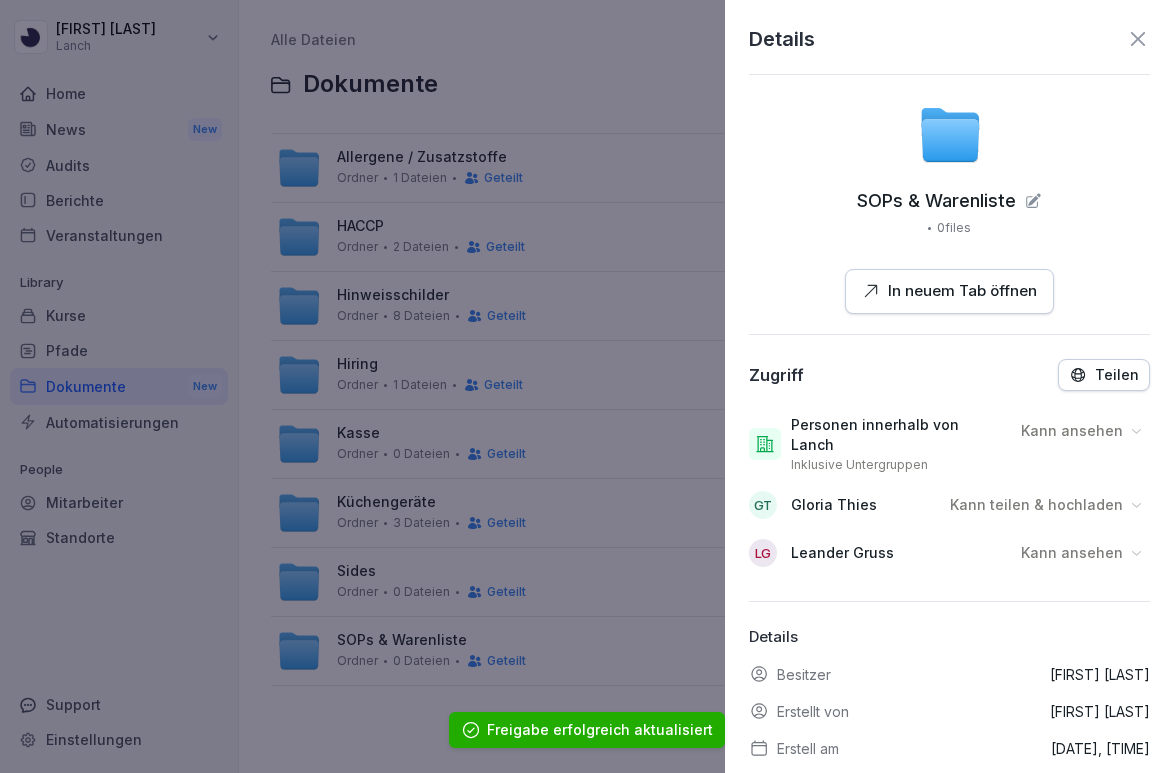 click on "Kann ansehen" at bounding box center [1072, 553] 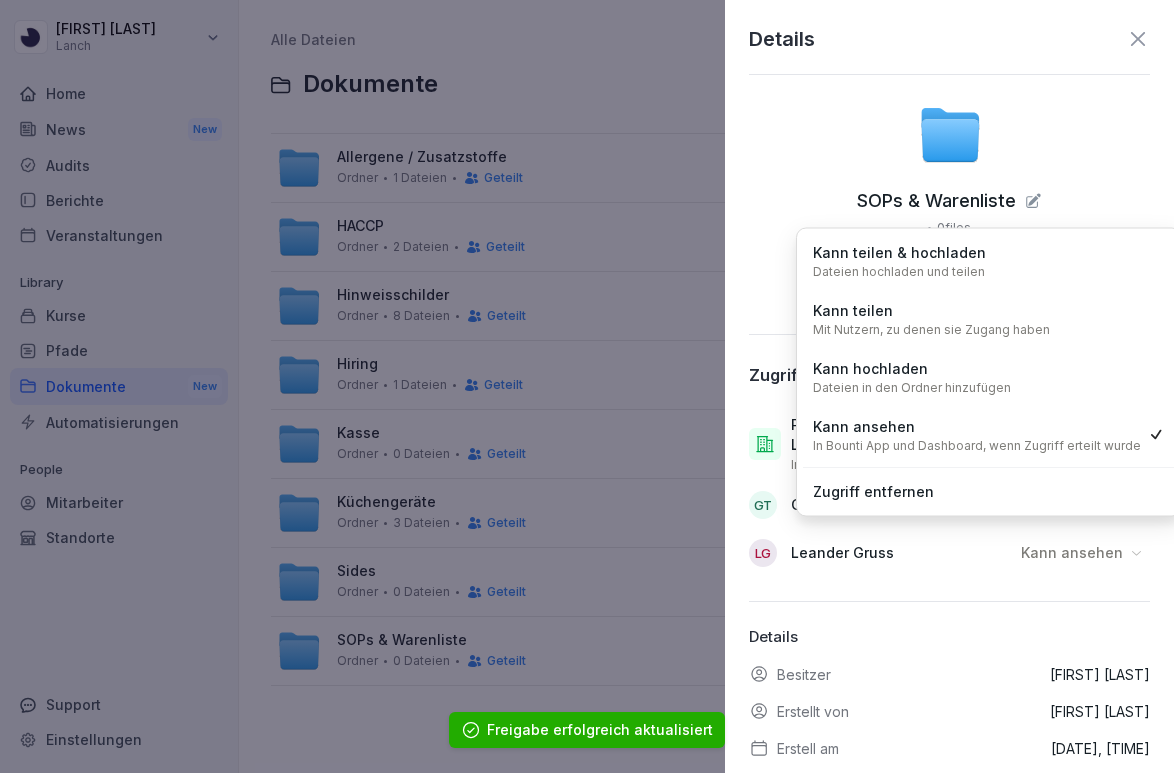 click on "Kann teilen & hochladen Dateien hochladen und teilen" at bounding box center [989, 261] 